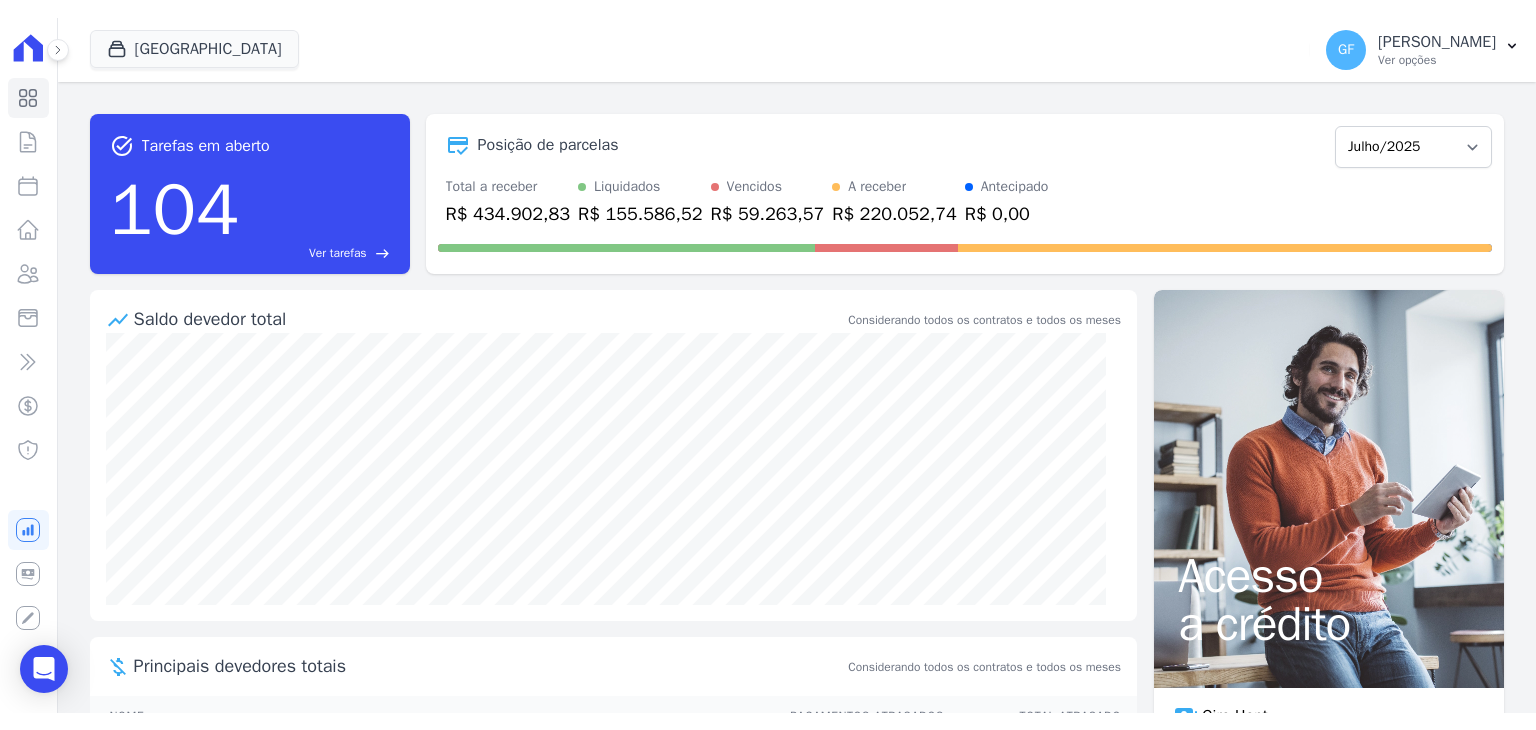 scroll, scrollTop: 0, scrollLeft: 0, axis: both 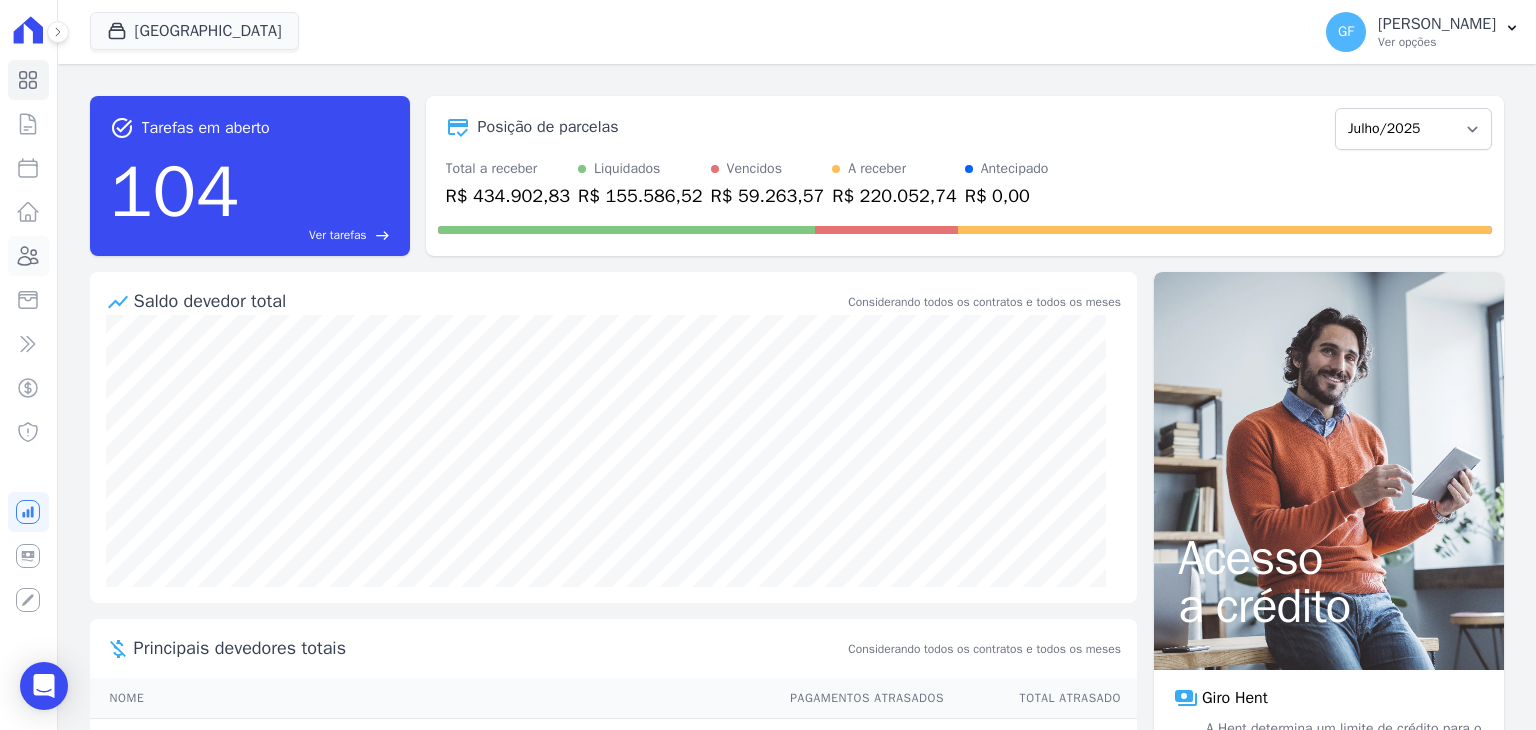 click 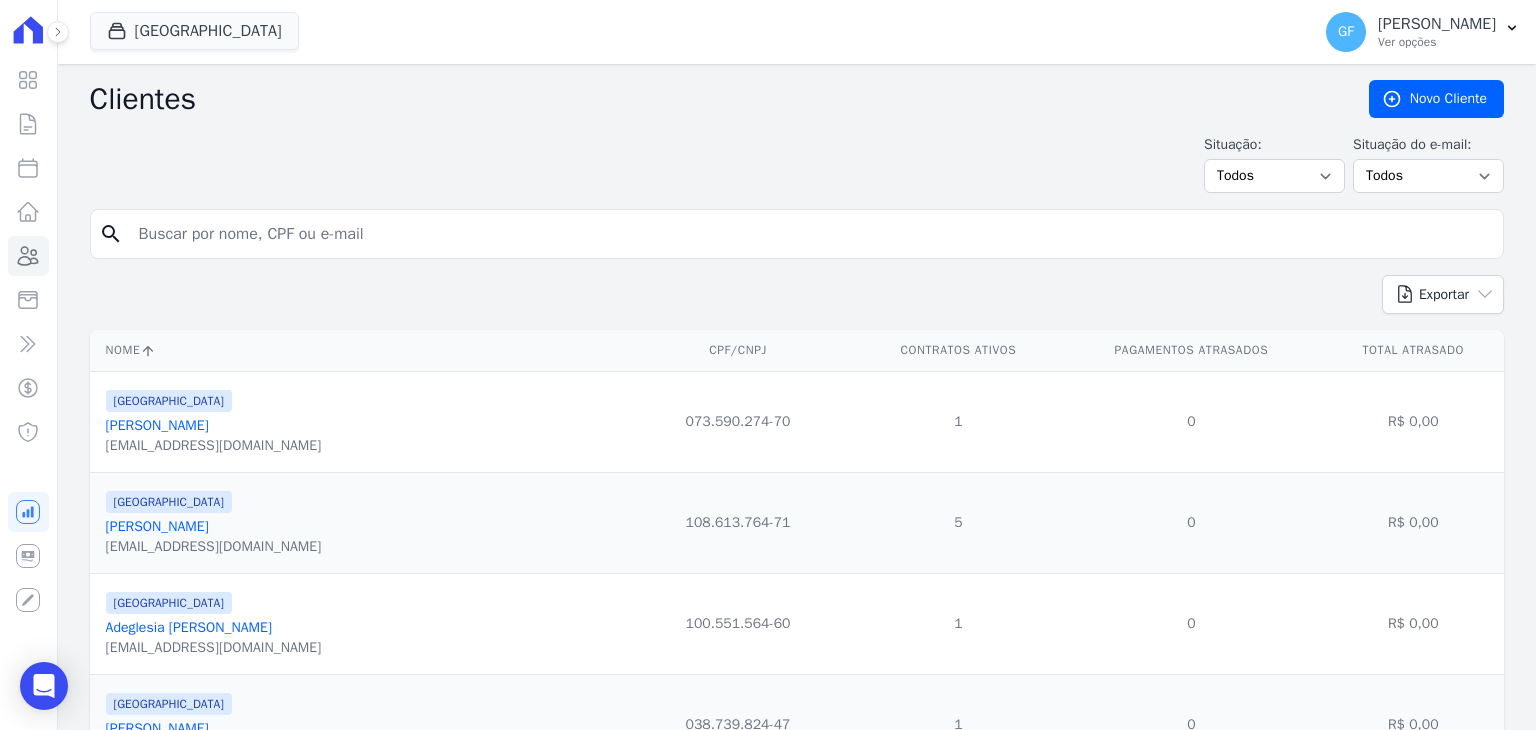 click at bounding box center [811, 234] 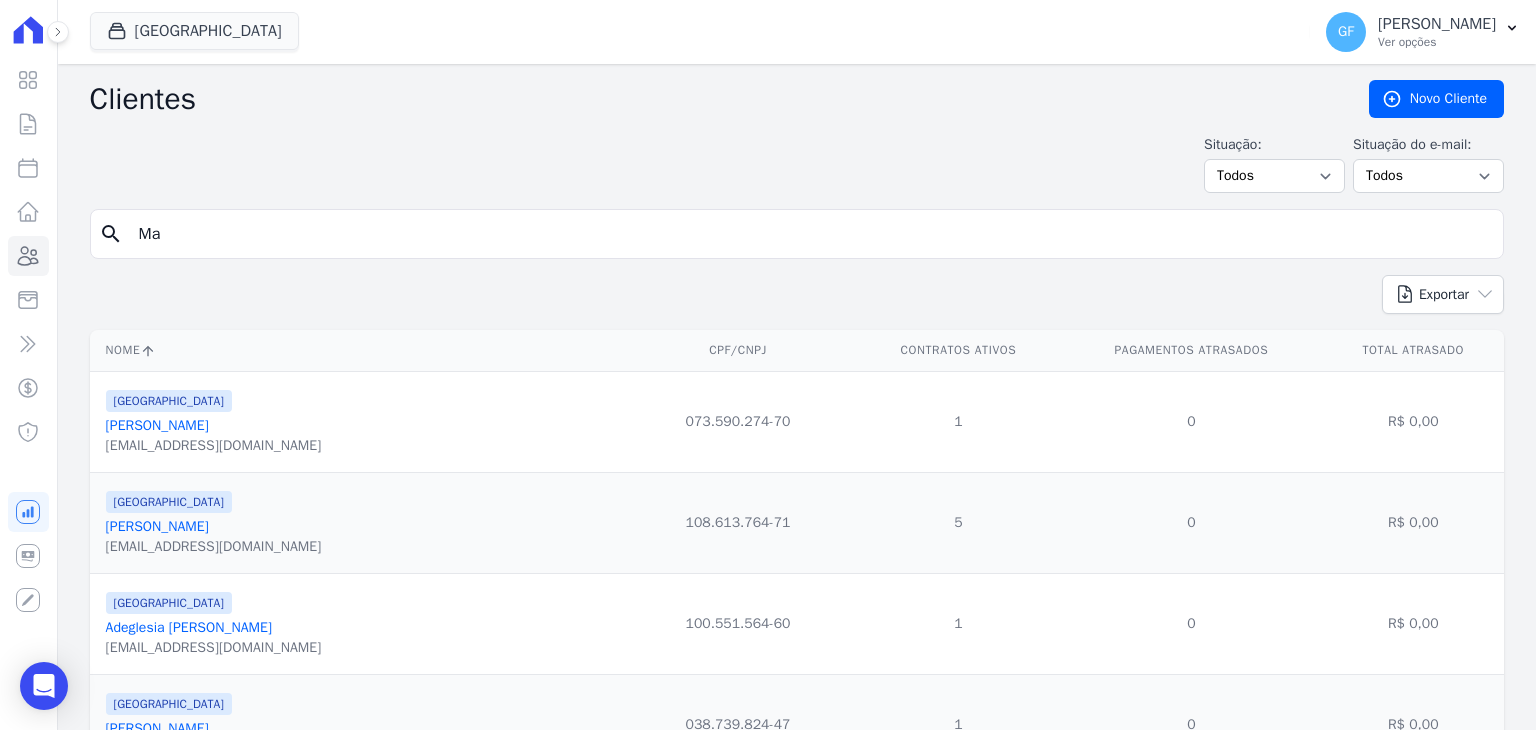 type on "M" 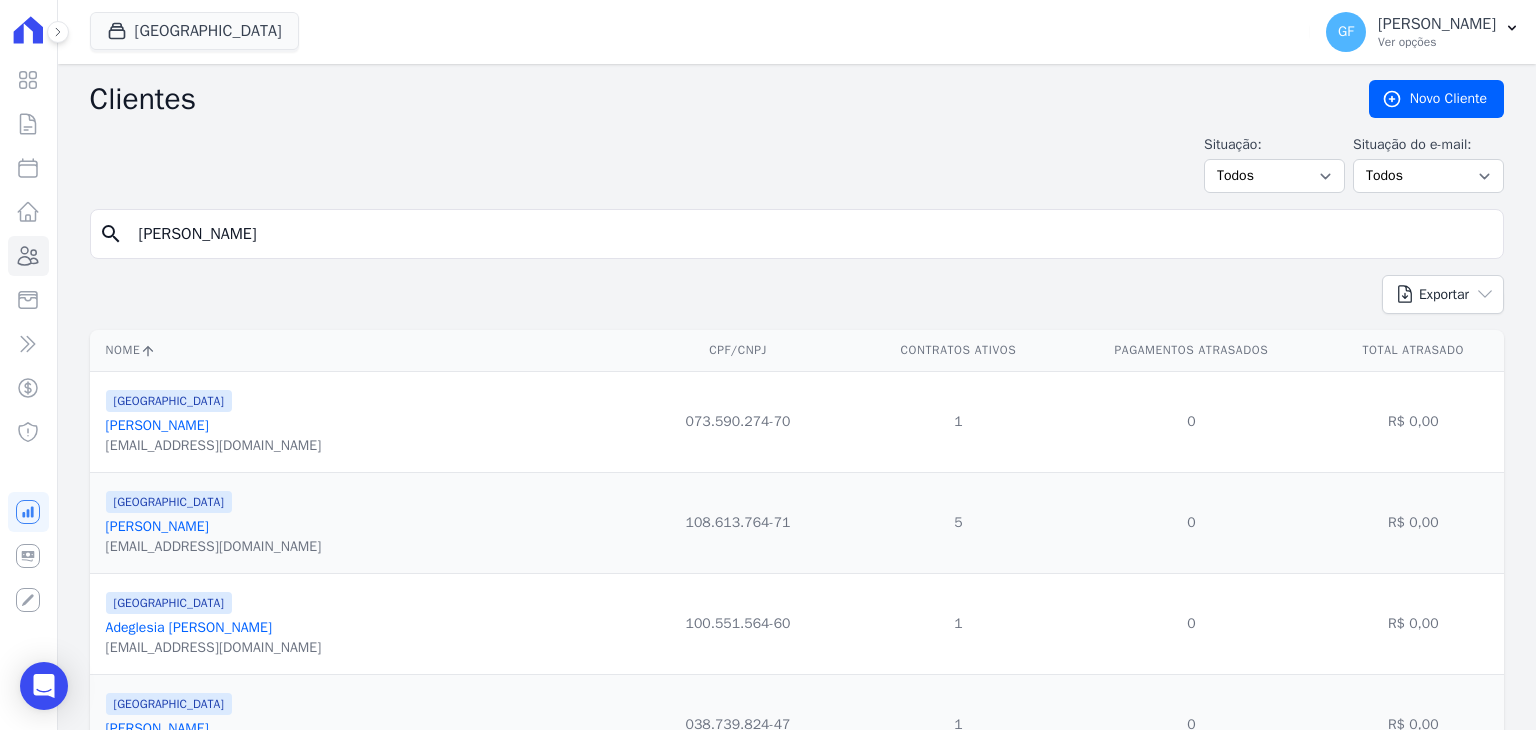 type on "[PERSON_NAME]" 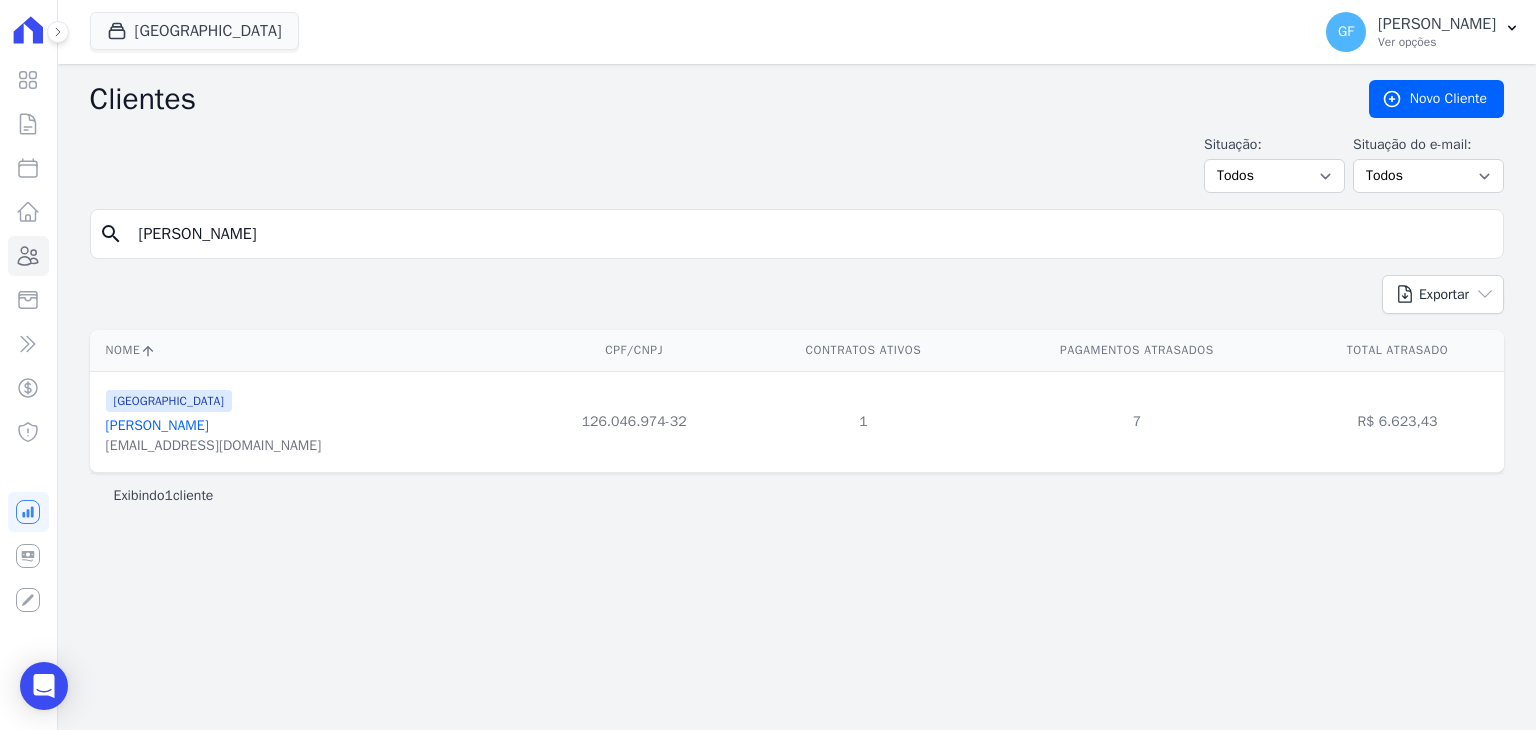 click on "[PERSON_NAME]" at bounding box center (157, 425) 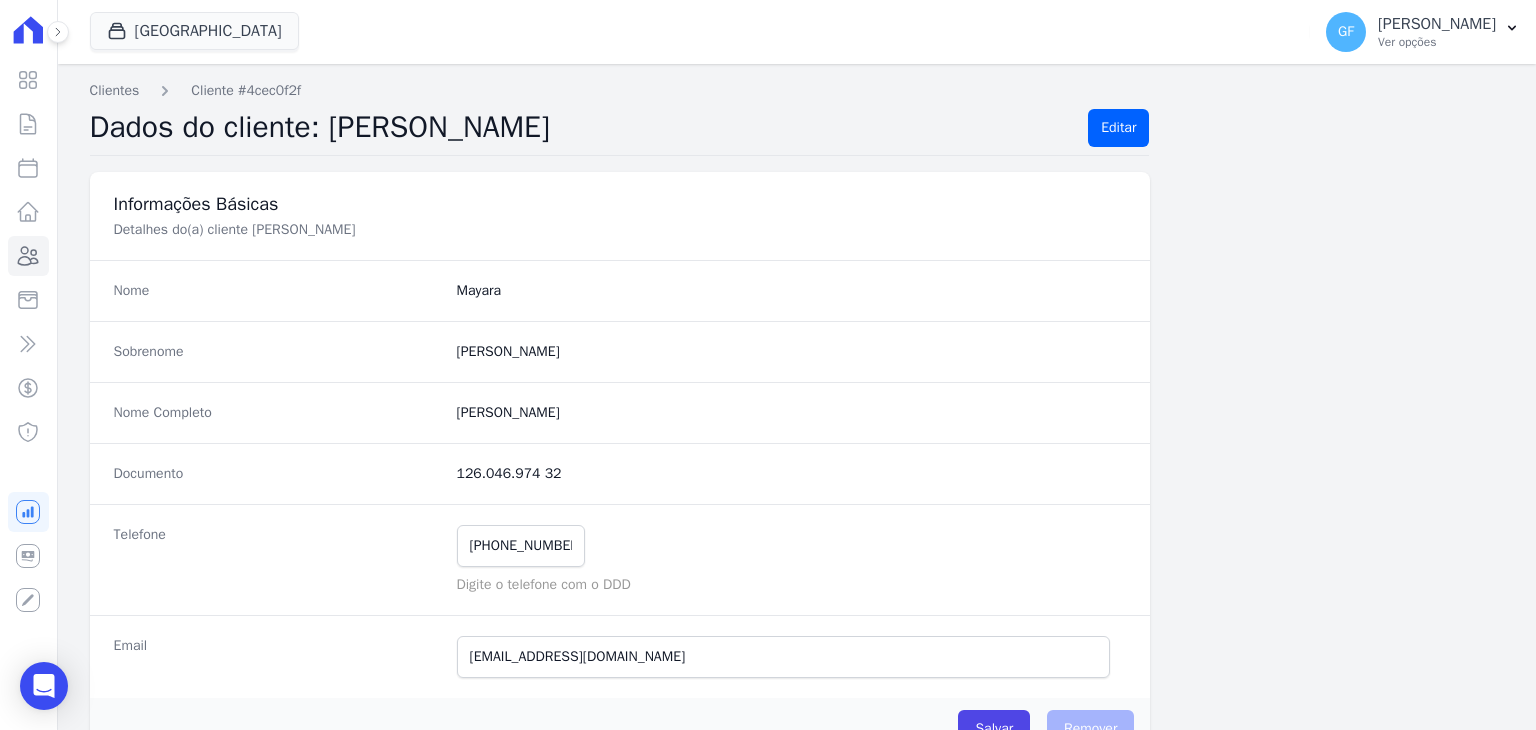 scroll, scrollTop: 1135, scrollLeft: 0, axis: vertical 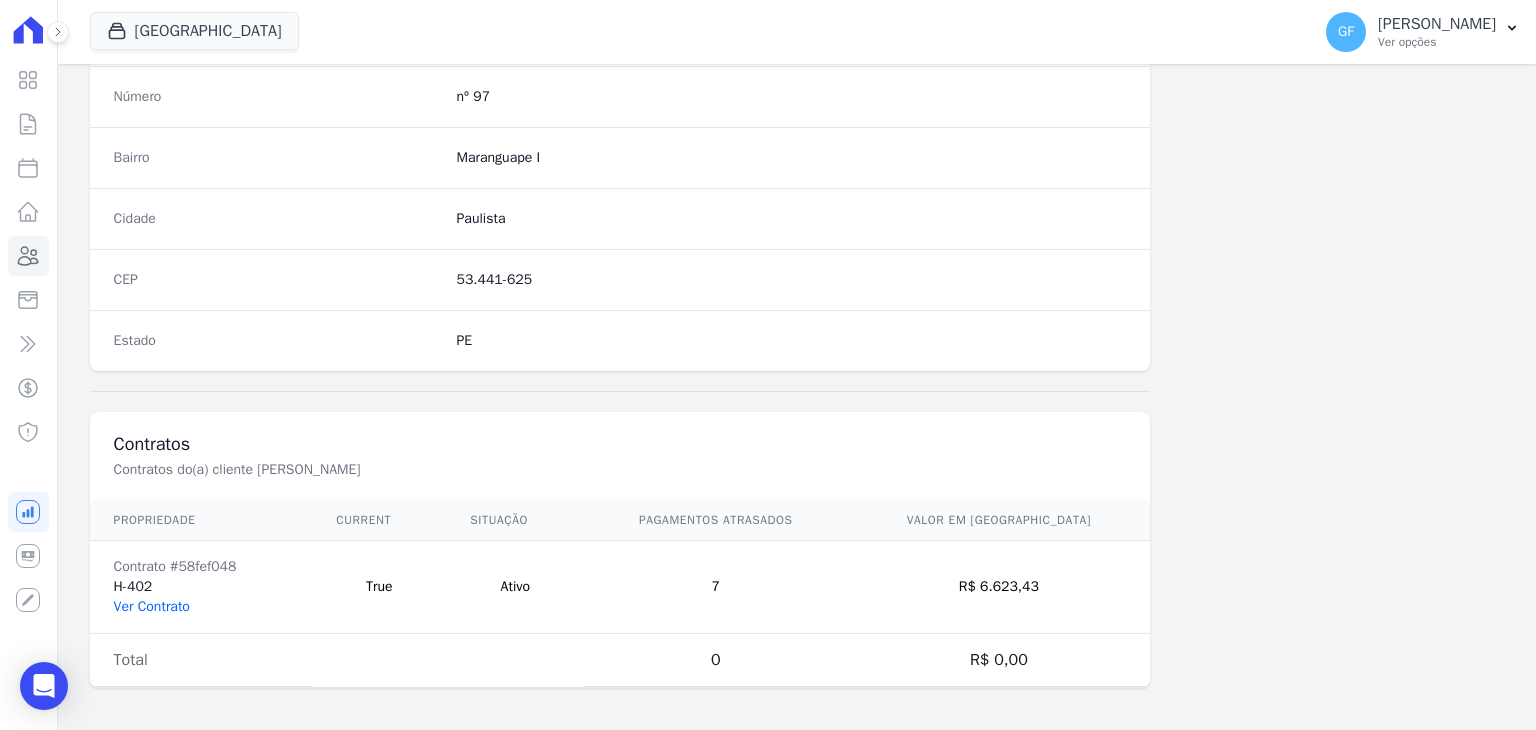 click on "Ver Contrato" at bounding box center (152, 606) 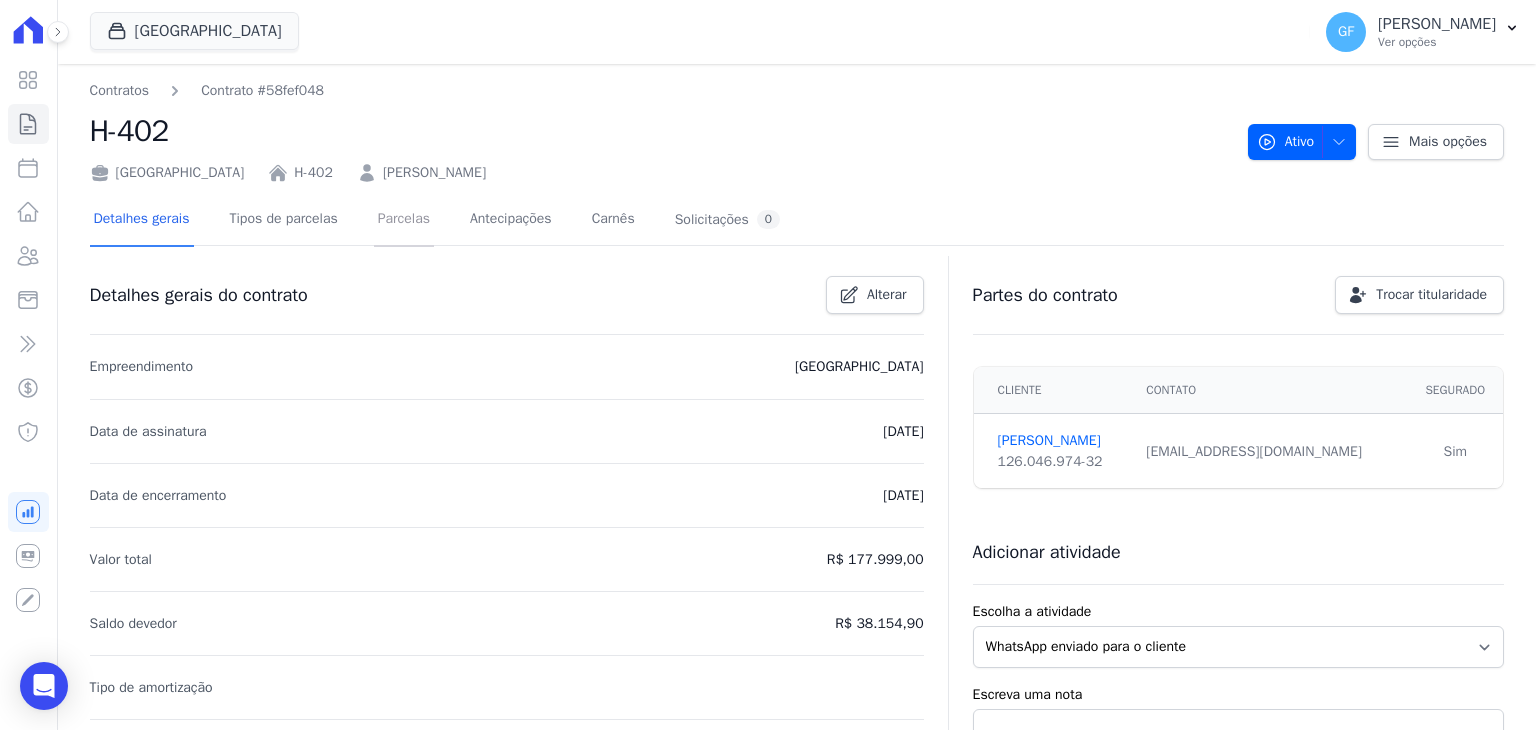 click on "Parcelas" at bounding box center [404, 220] 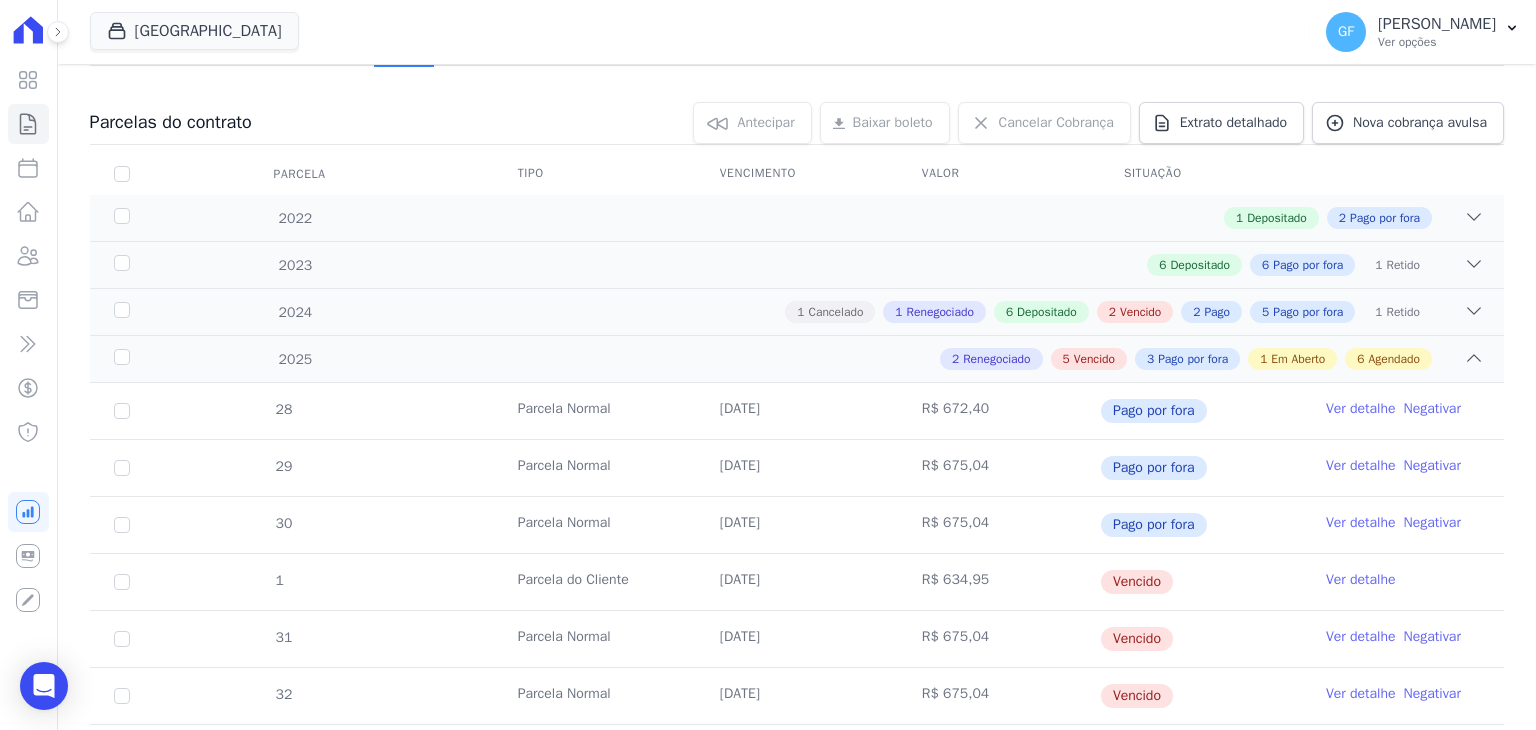 scroll, scrollTop: 300, scrollLeft: 0, axis: vertical 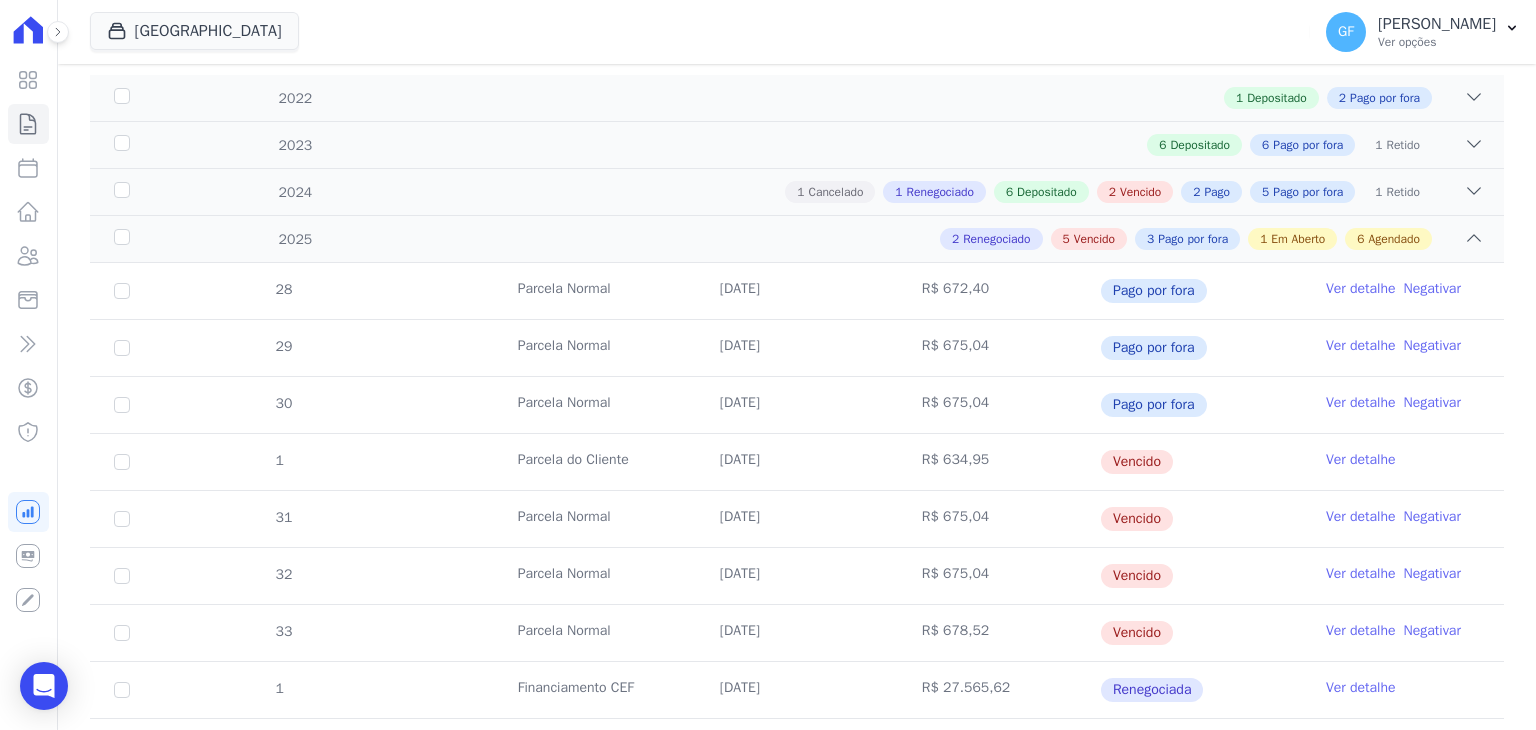 drag, startPoint x: 710, startPoint y: 461, endPoint x: 935, endPoint y: 450, distance: 225.26872 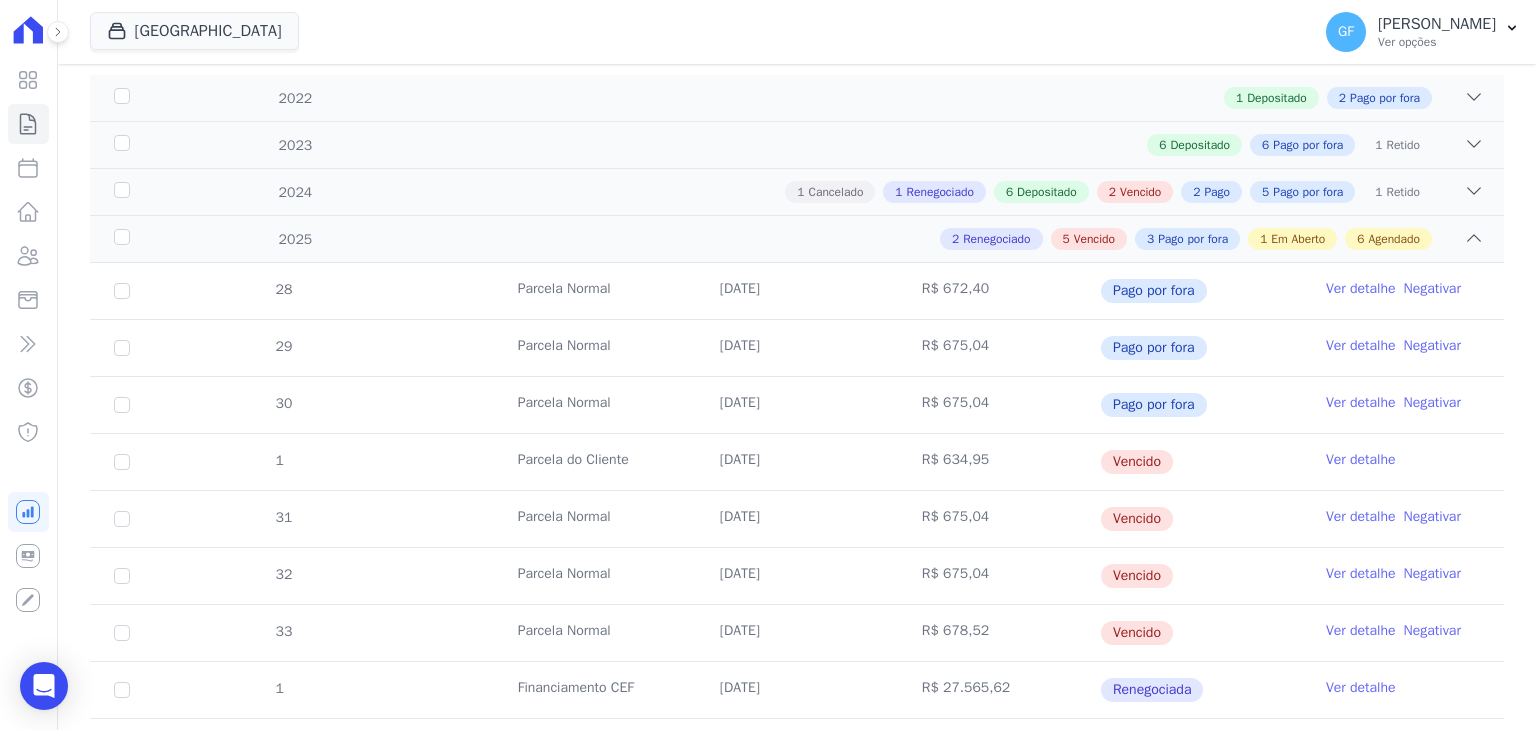 click on "Ver detalhe" at bounding box center [1361, 460] 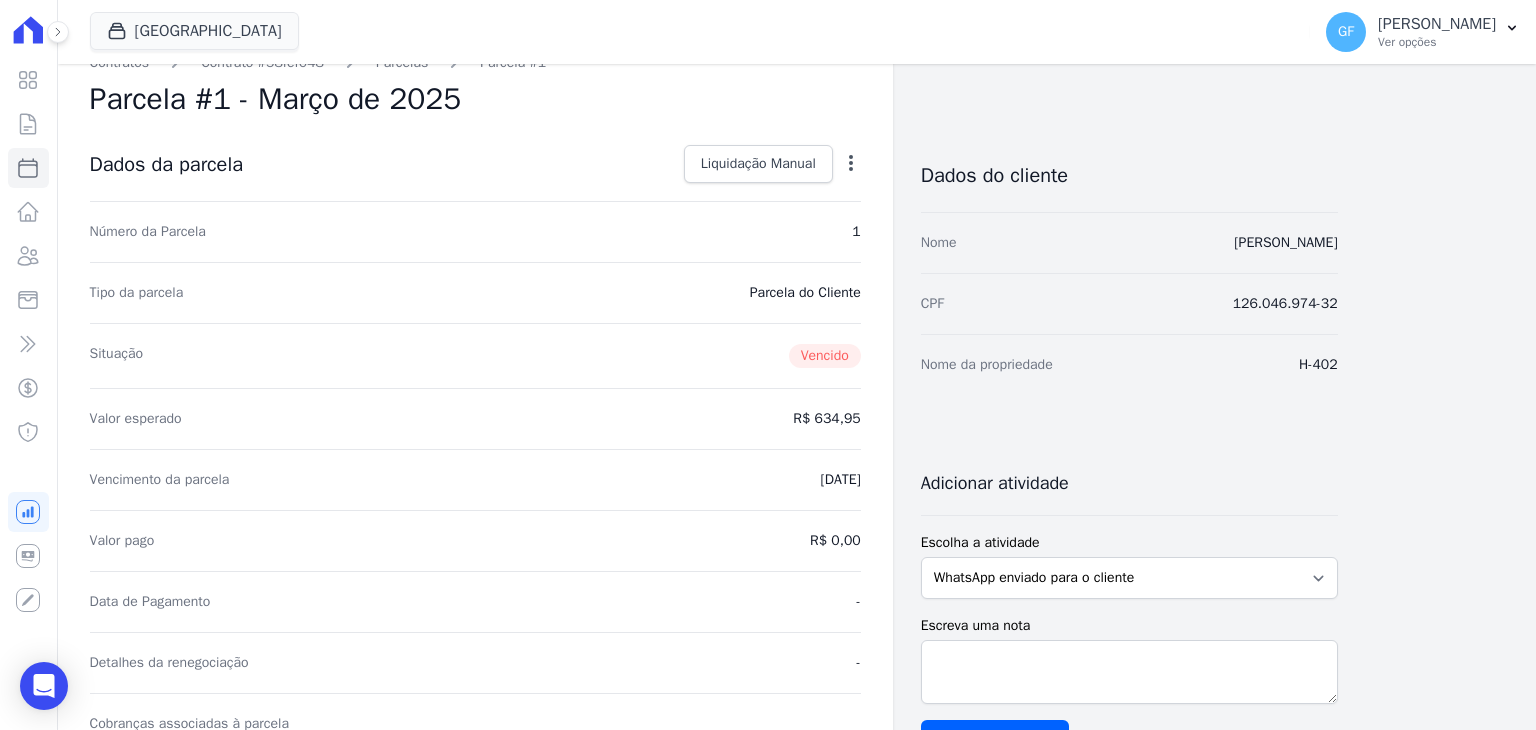 scroll, scrollTop: 0, scrollLeft: 0, axis: both 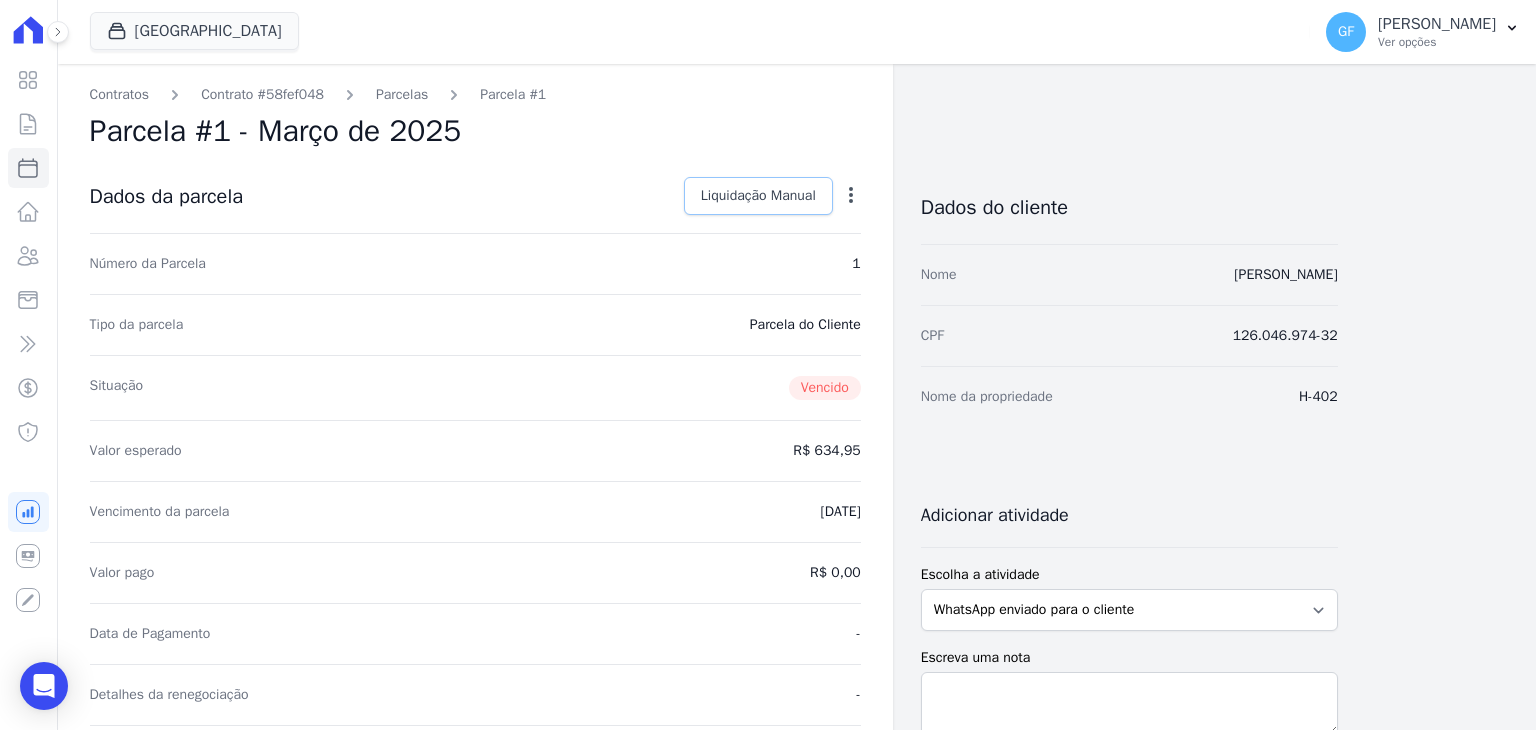 click on "Liquidação Manual" at bounding box center [758, 196] 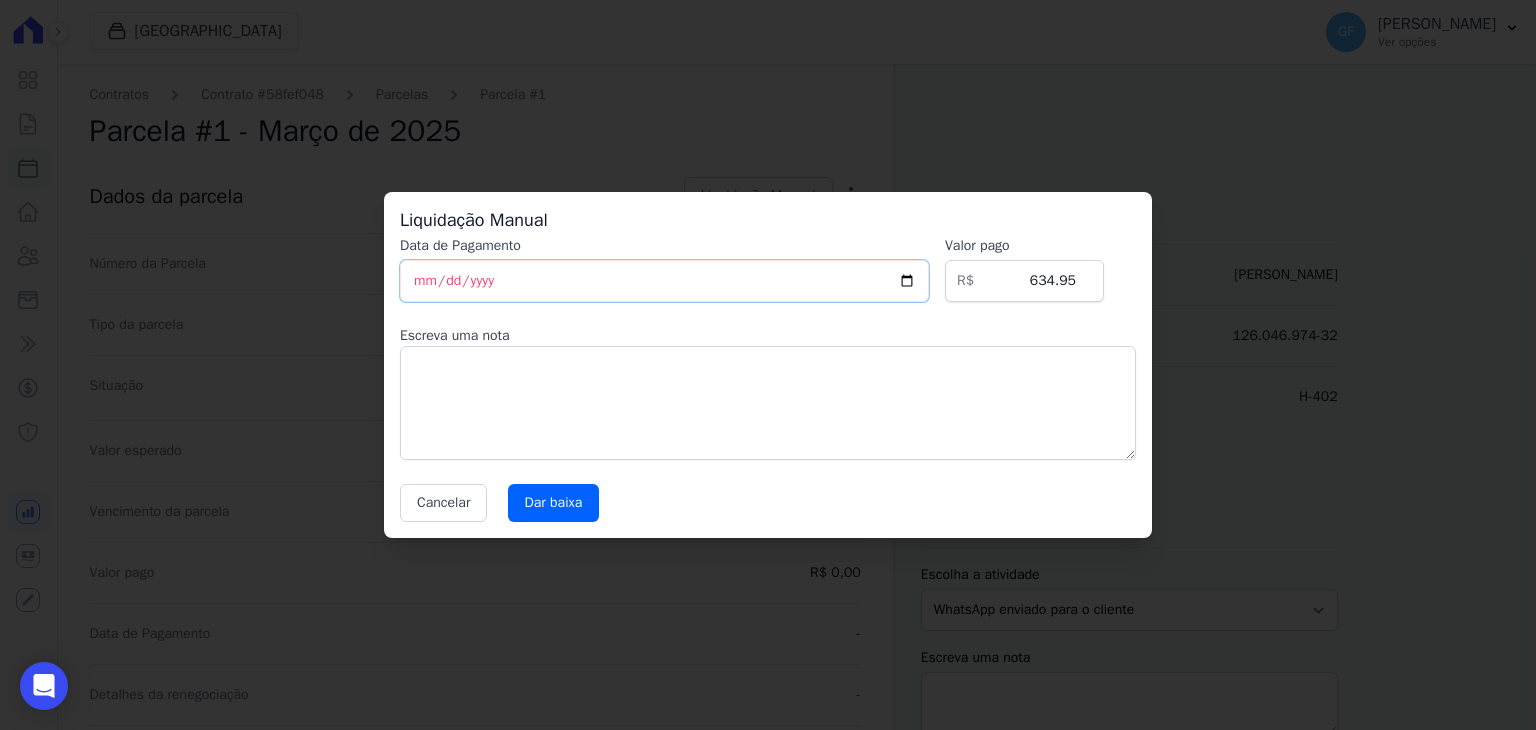 click on "[DATE]" at bounding box center (664, 281) 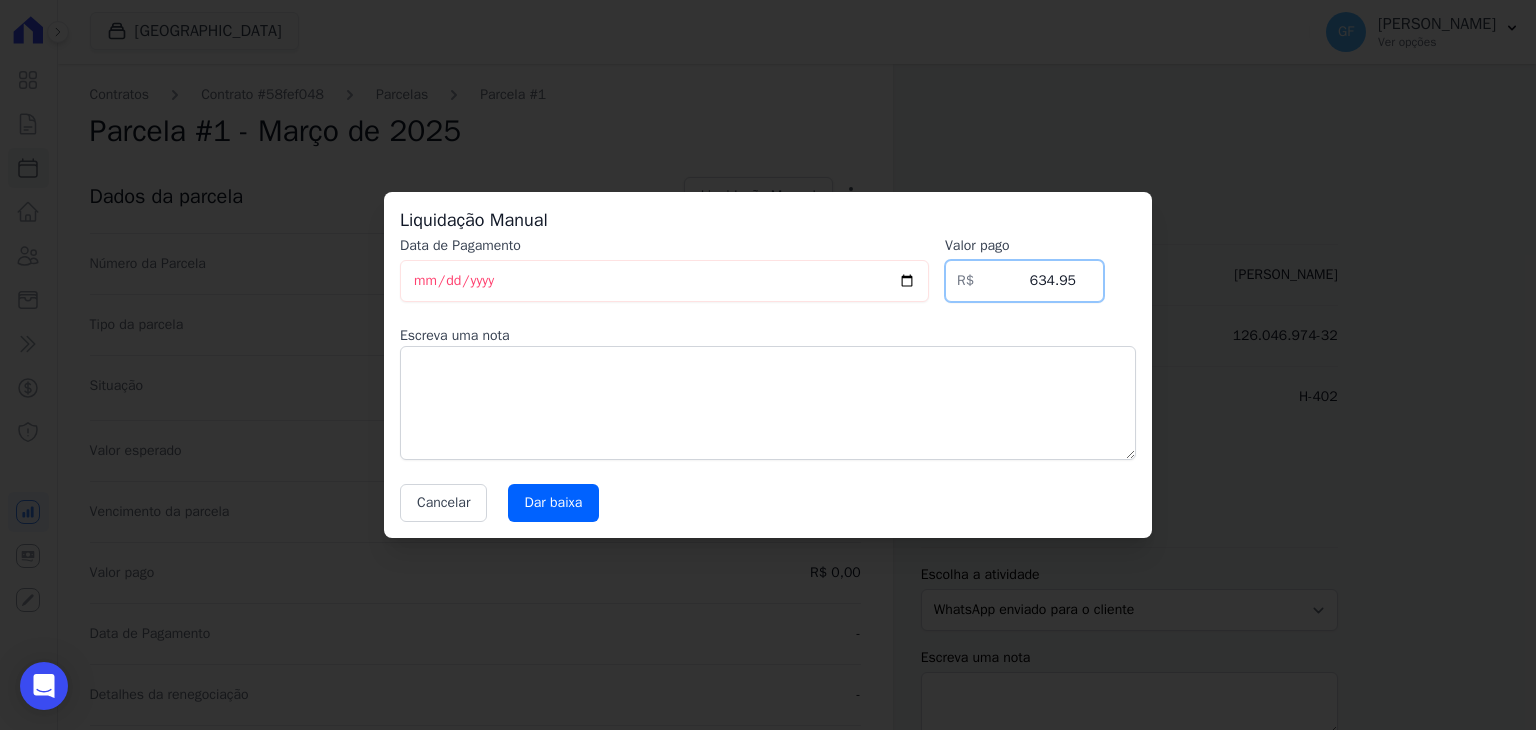 drag, startPoint x: 1037, startPoint y: 278, endPoint x: 1208, endPoint y: 315, distance: 174.95714 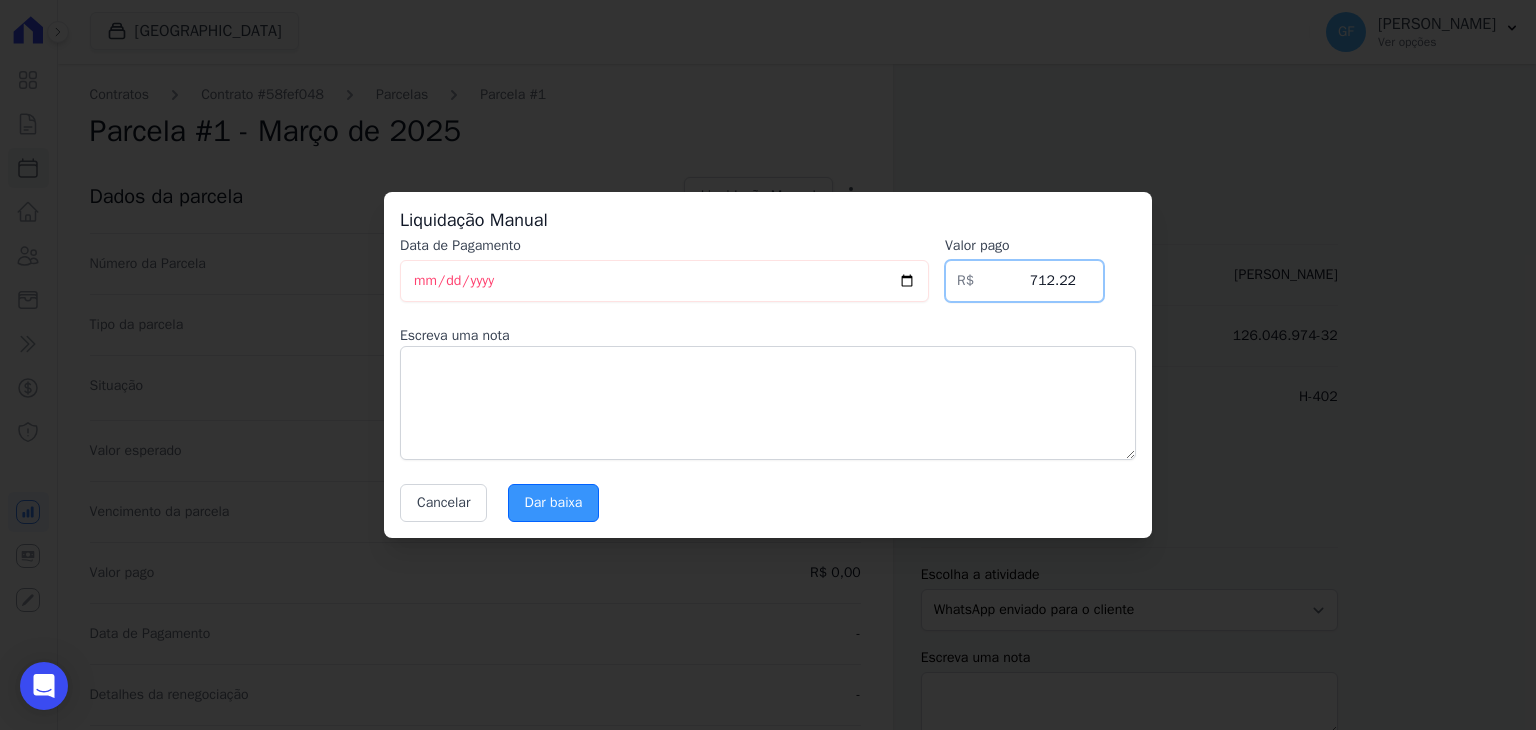 type on "712.22" 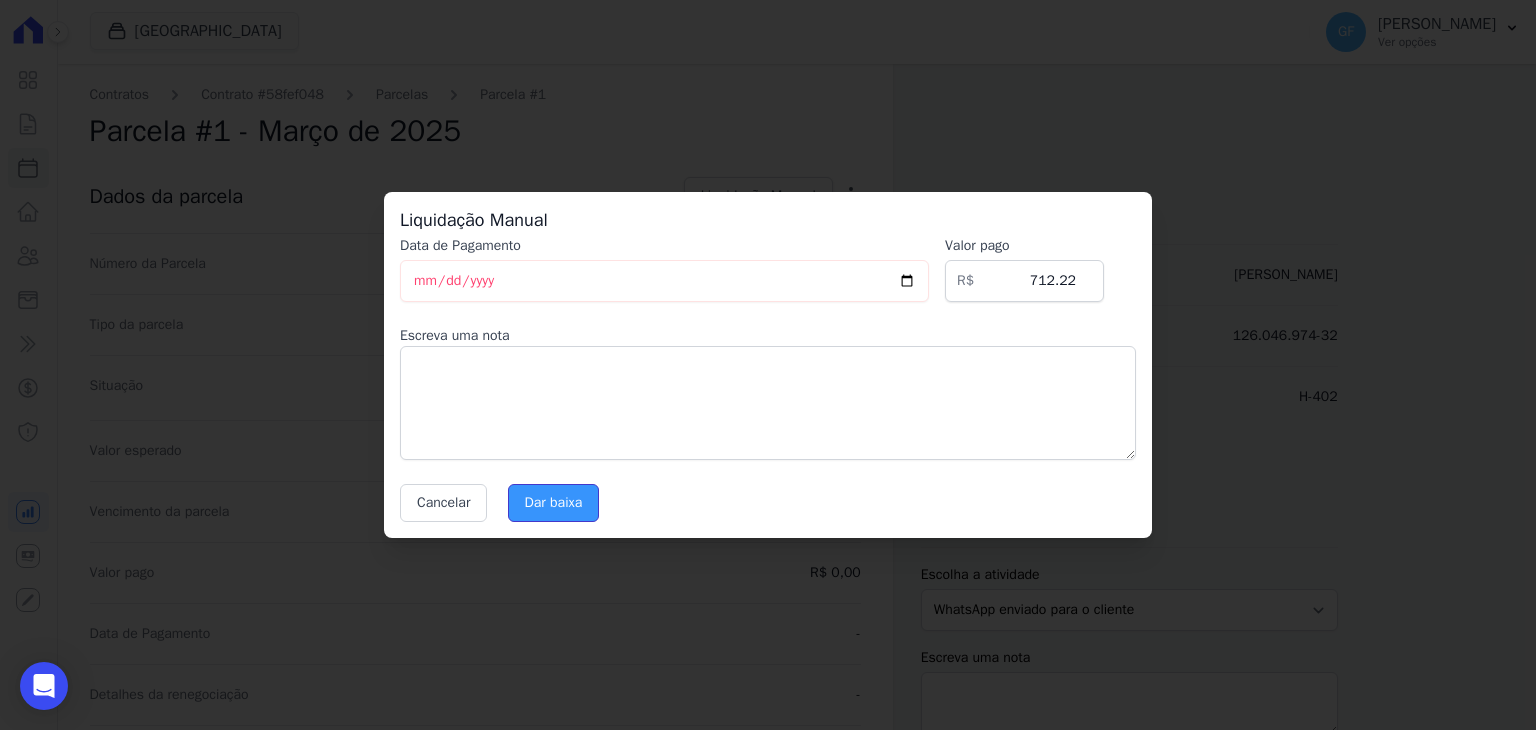 click on "Dar baixa" at bounding box center (554, 503) 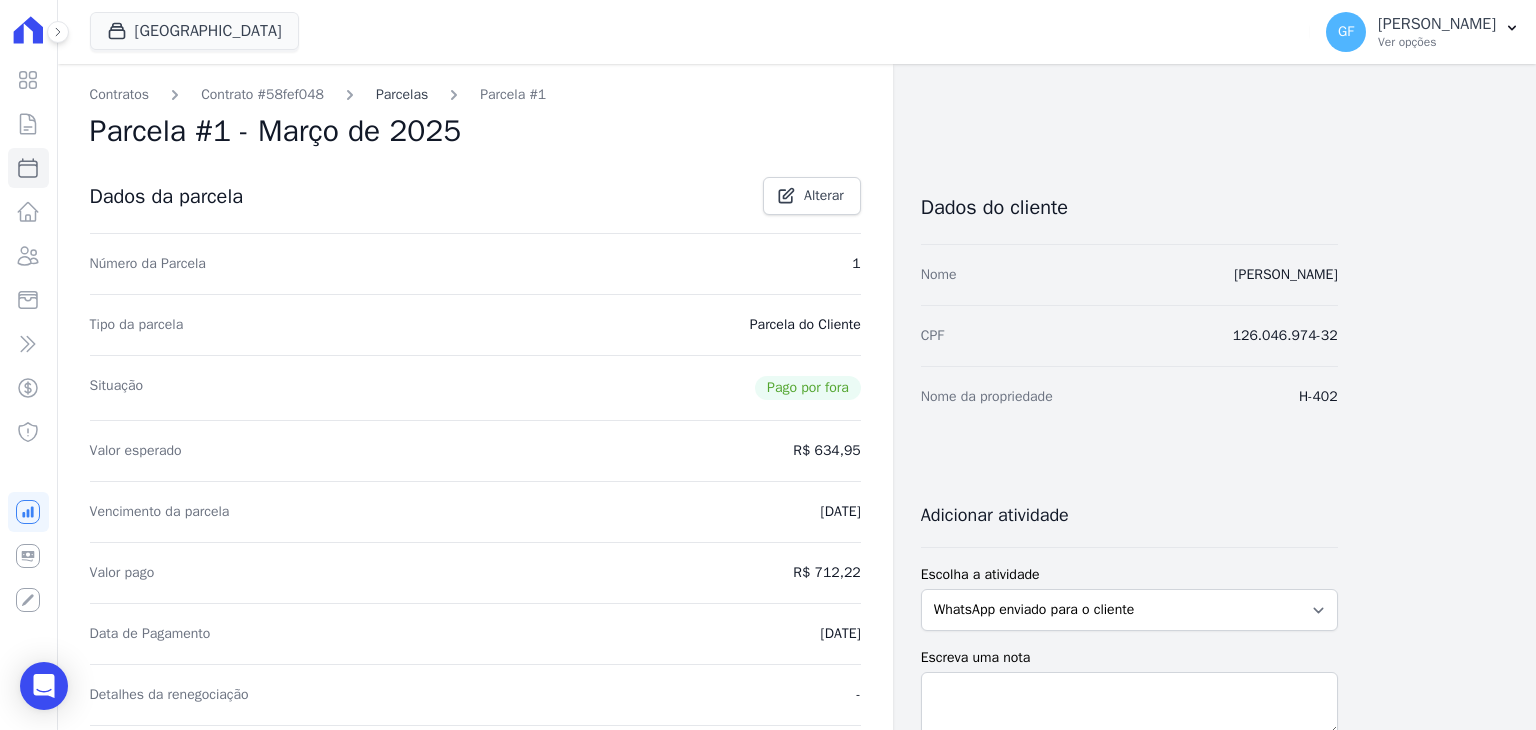 click on "Parcelas" at bounding box center (402, 94) 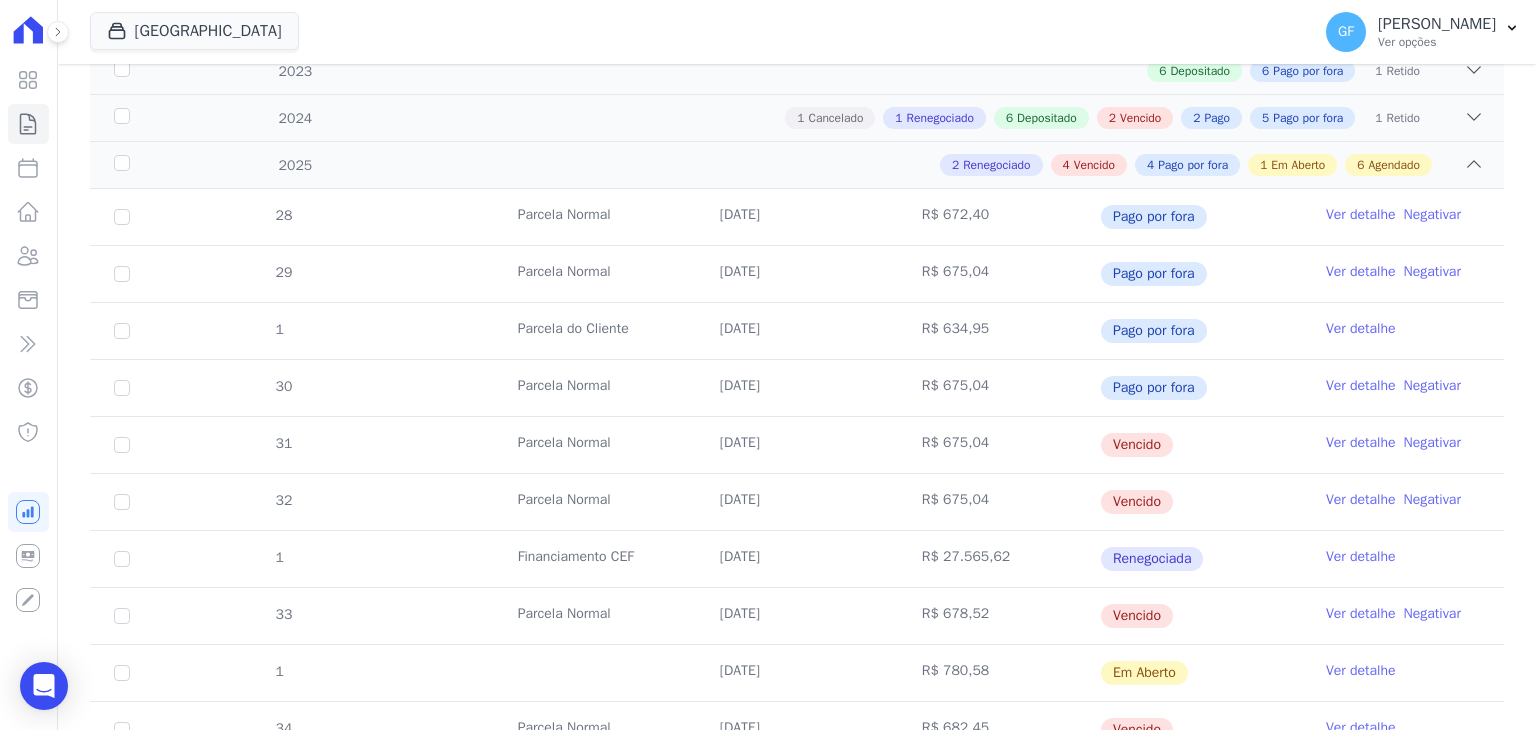 scroll, scrollTop: 400, scrollLeft: 0, axis: vertical 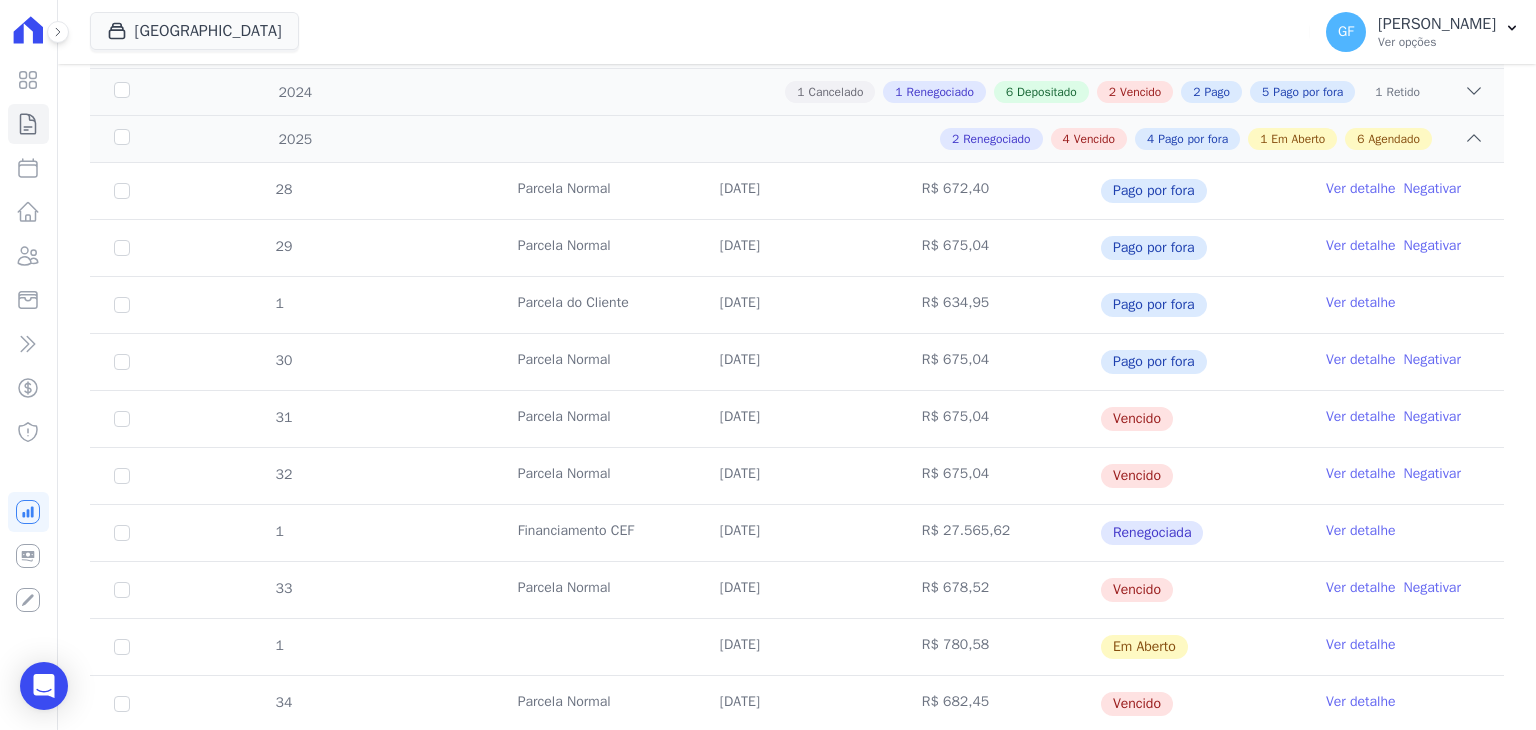 drag, startPoint x: 880, startPoint y: 422, endPoint x: 1131, endPoint y: 431, distance: 251.1613 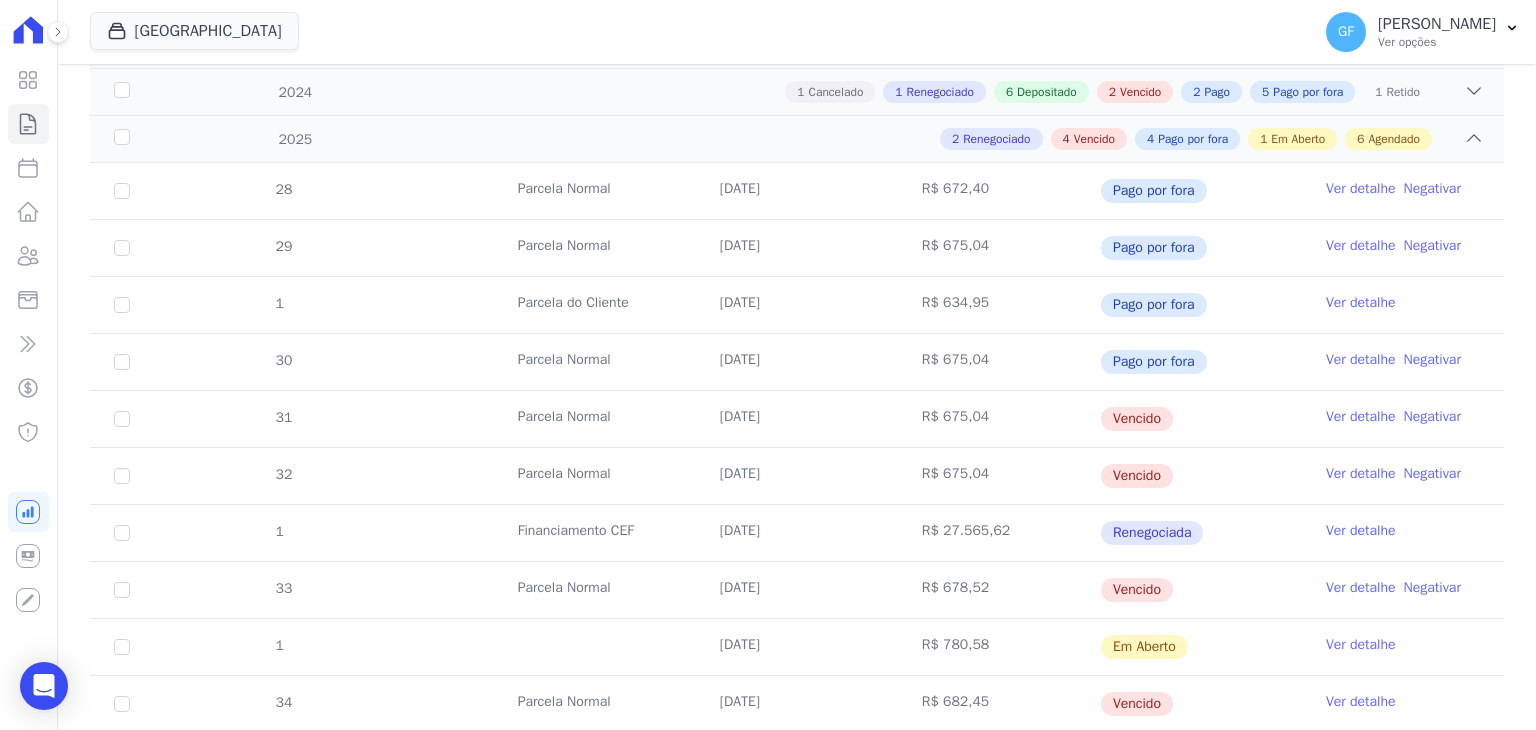 click on "Ver detalhe" at bounding box center (1361, 417) 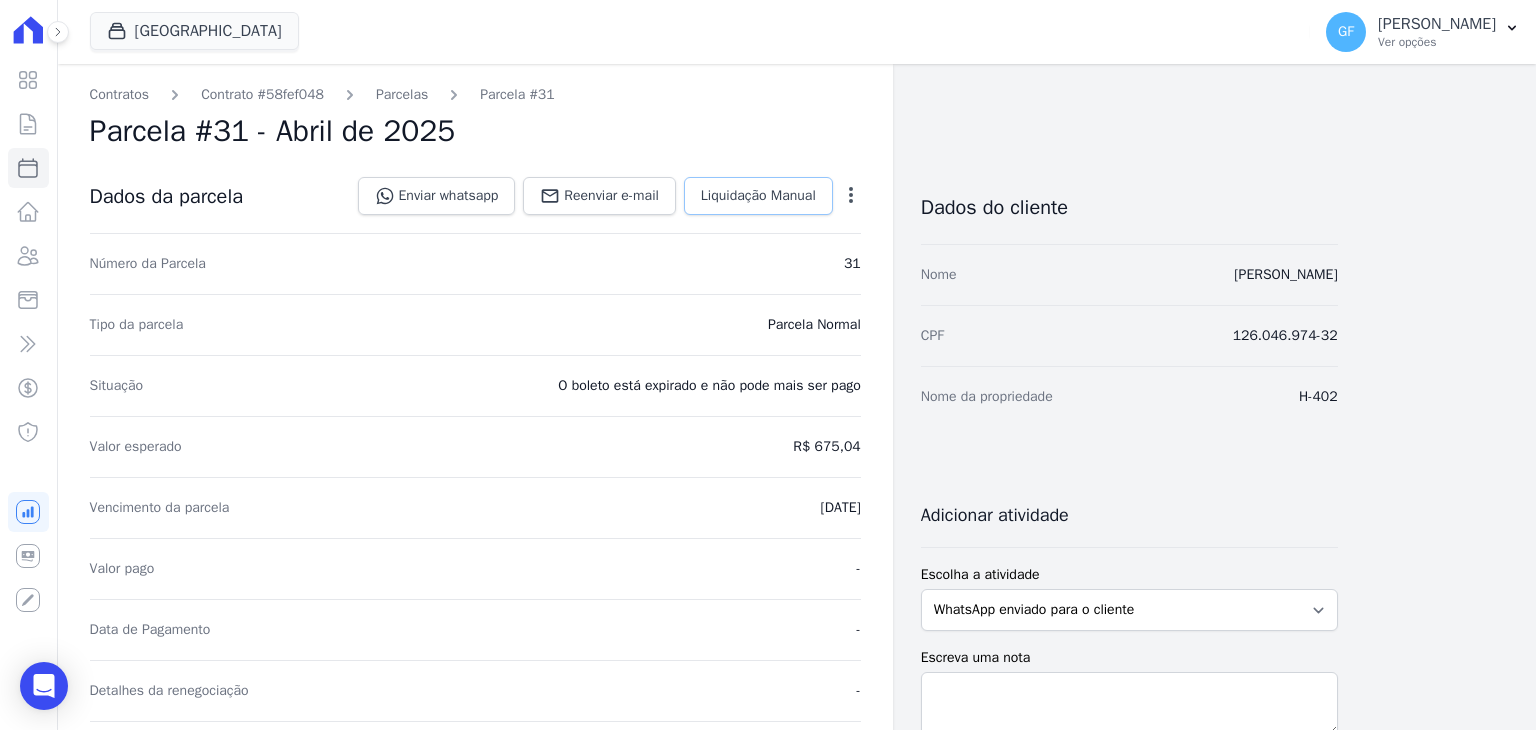 click on "Liquidação Manual" at bounding box center (758, 196) 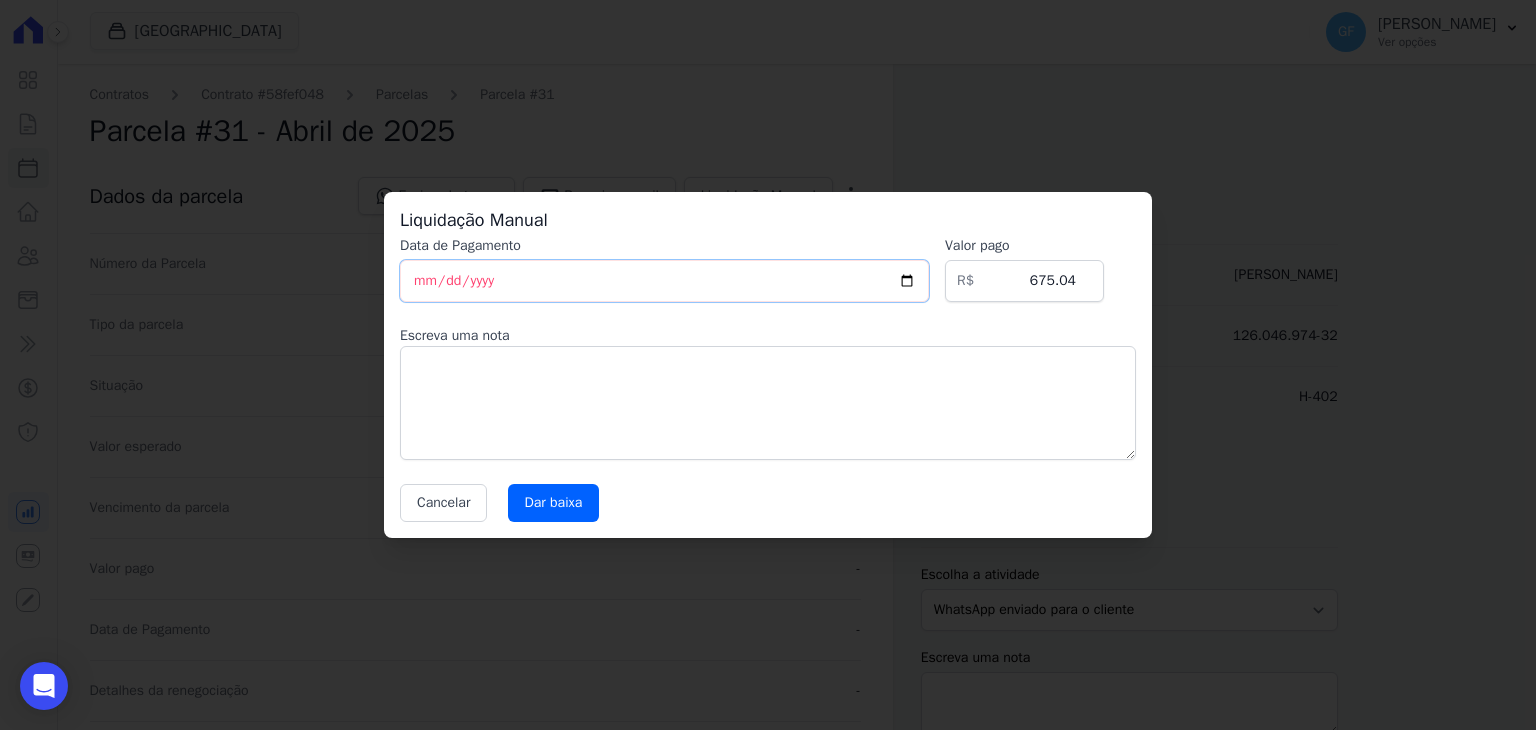 click on "[DATE]" at bounding box center (664, 281) 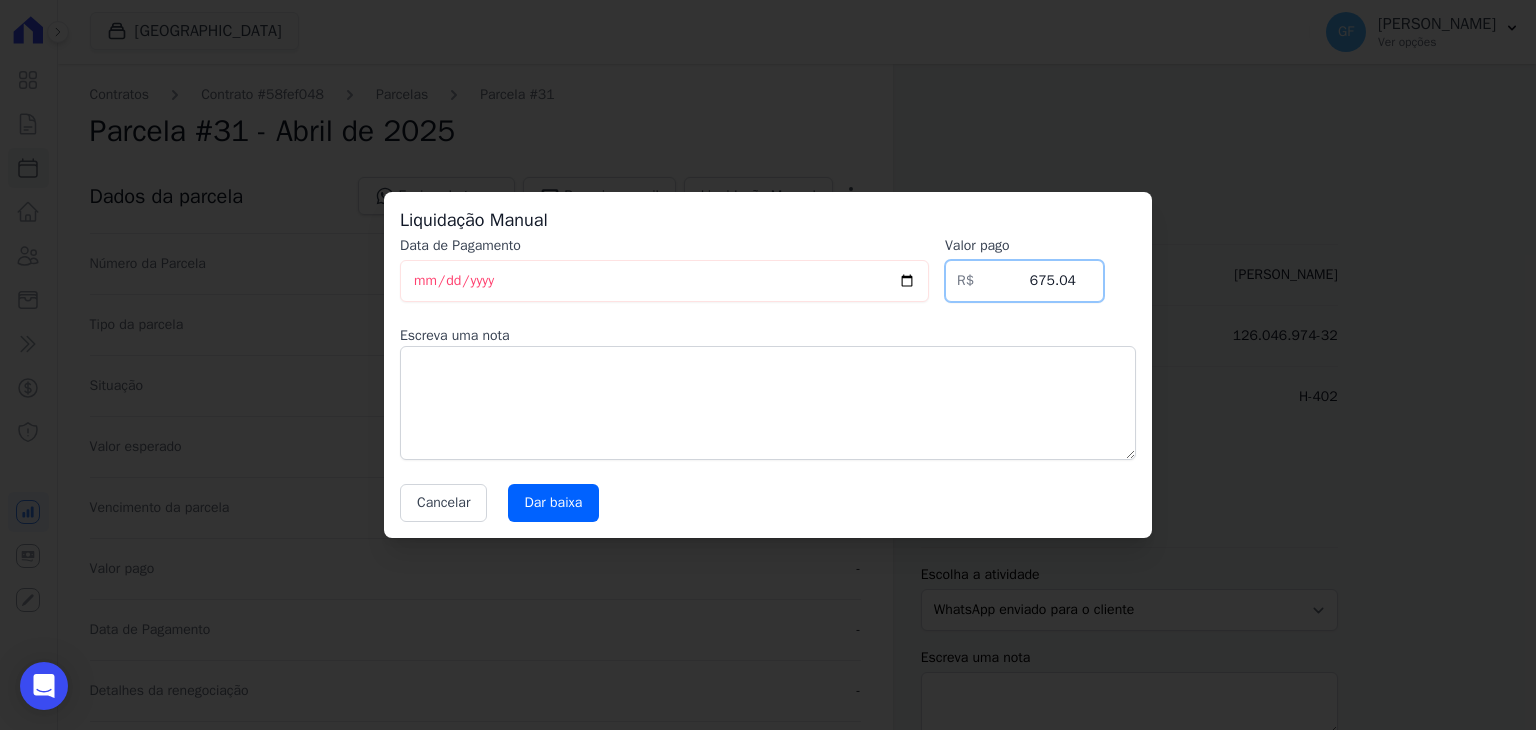 click on "Data de Pagamento
[DATE]
[GEOGRAPHIC_DATA]
R$
675.04
Escreva uma nota
Cancelar
[GEOGRAPHIC_DATA]" at bounding box center (768, 379) 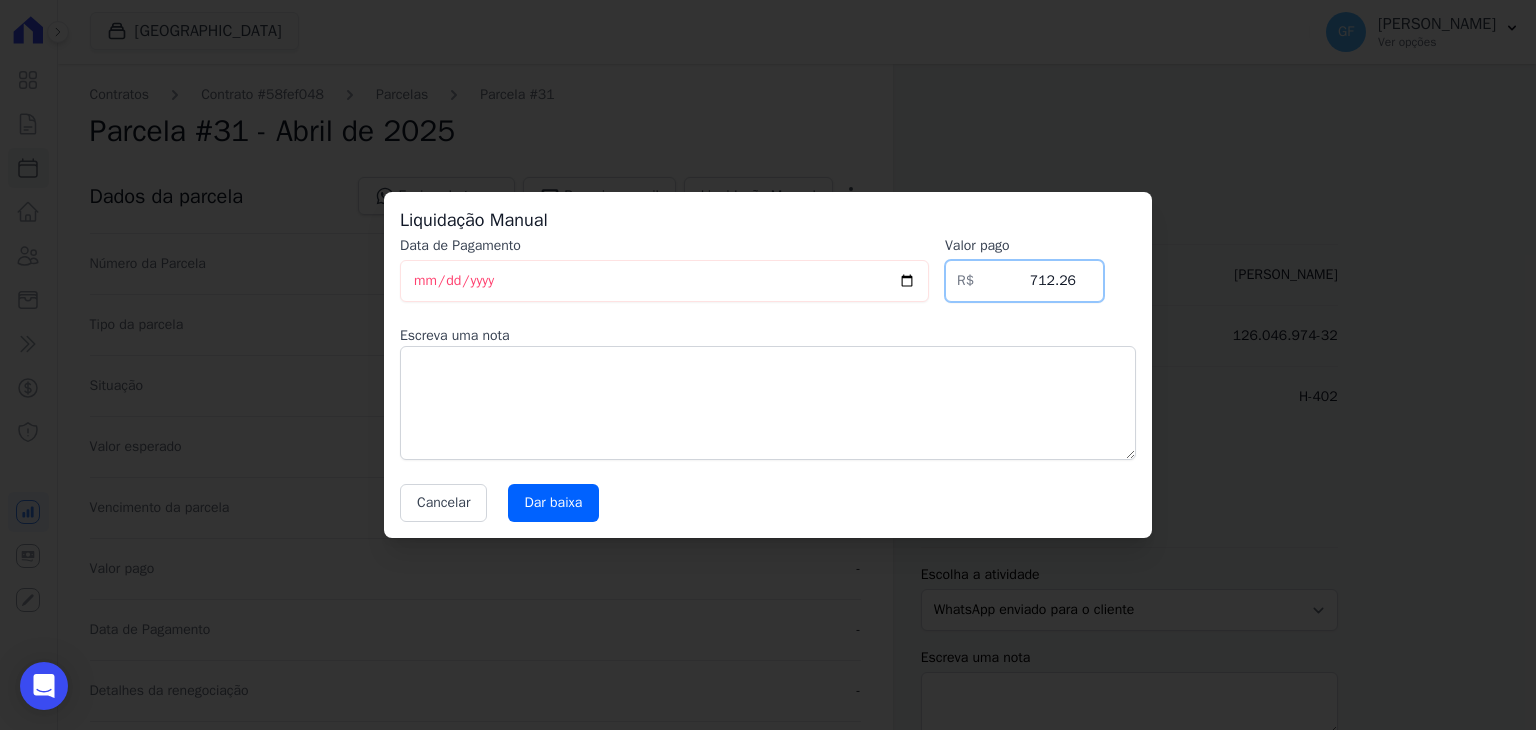click on "712.26" at bounding box center [1024, 281] 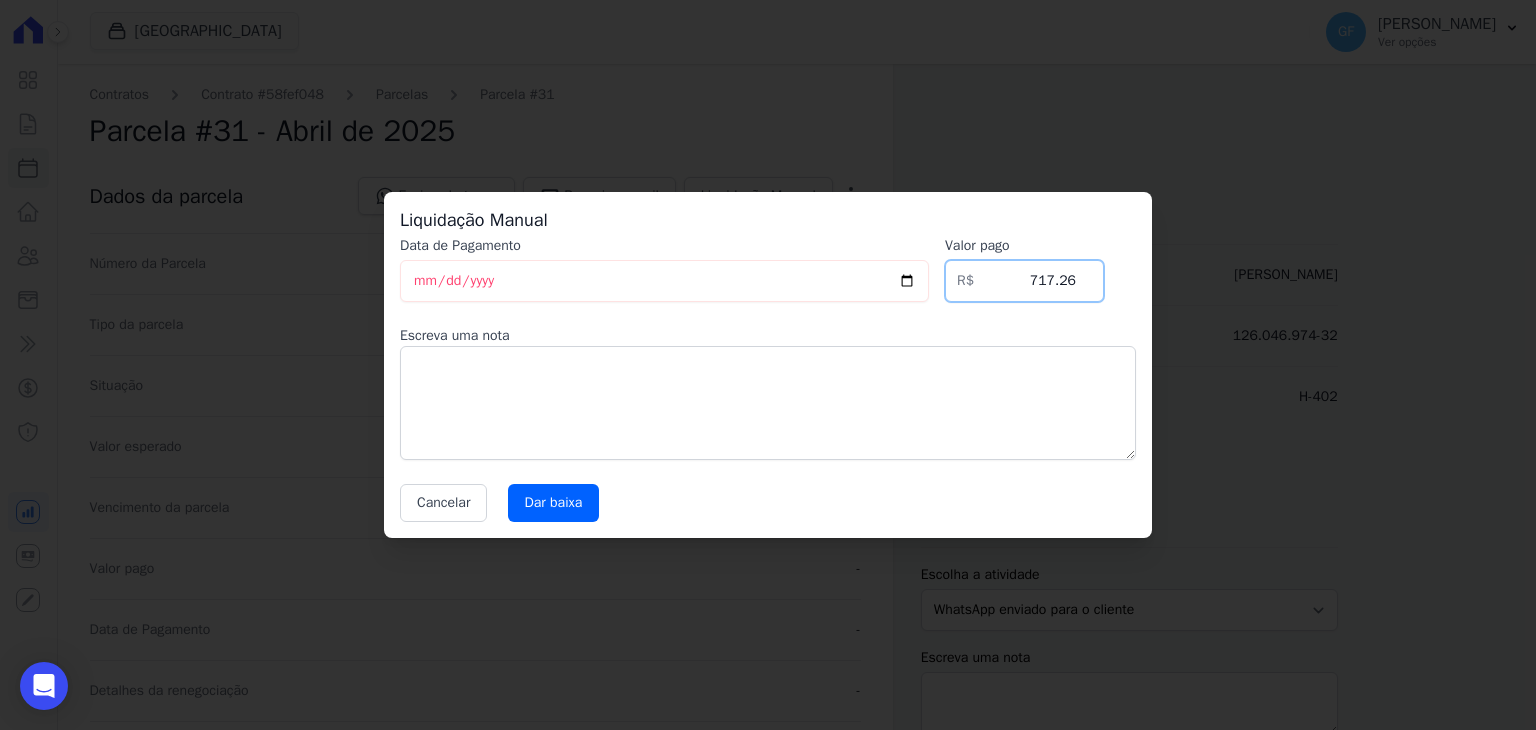 type on "717.26" 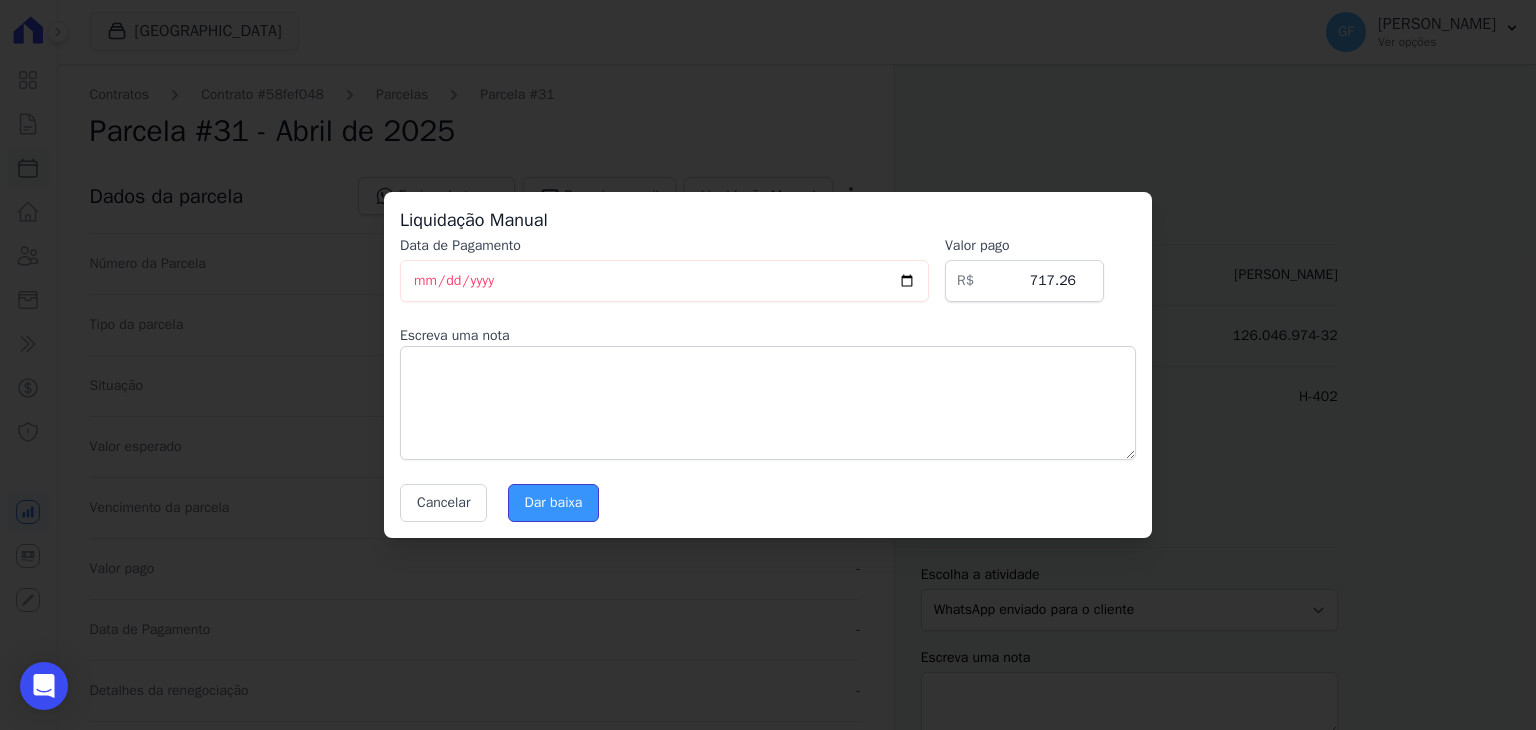 click on "Dar baixa" at bounding box center [554, 503] 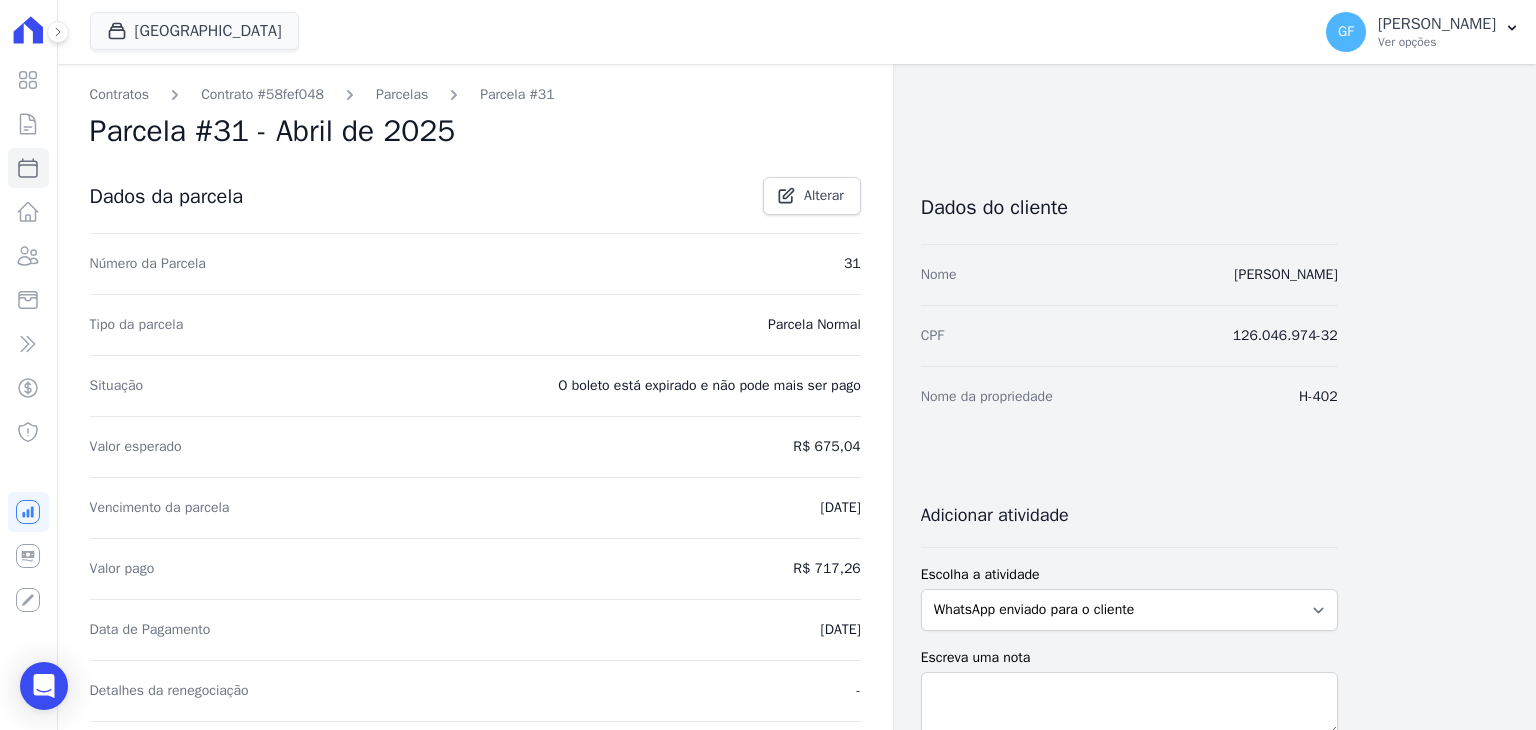 click on "Parcelas" at bounding box center (402, 94) 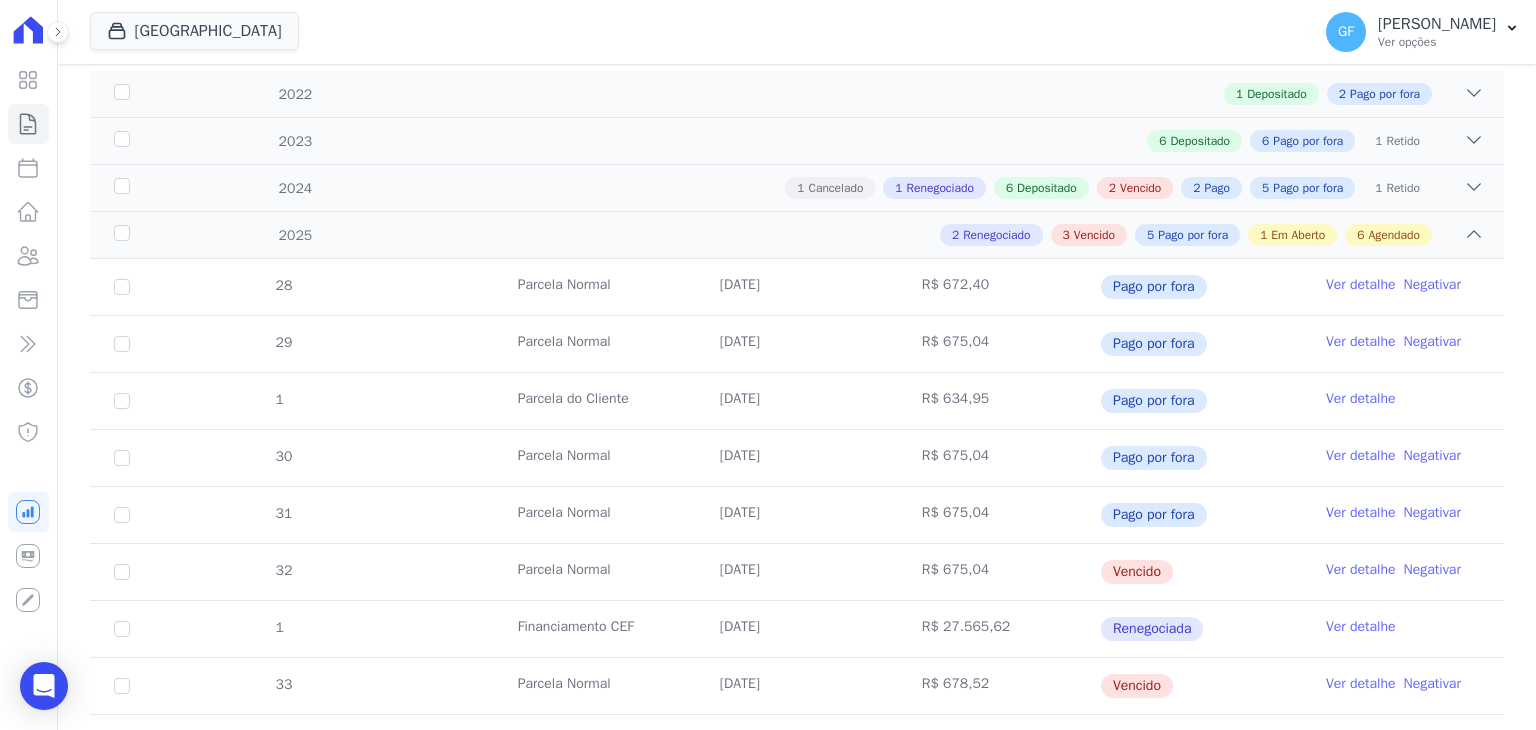 scroll, scrollTop: 300, scrollLeft: 0, axis: vertical 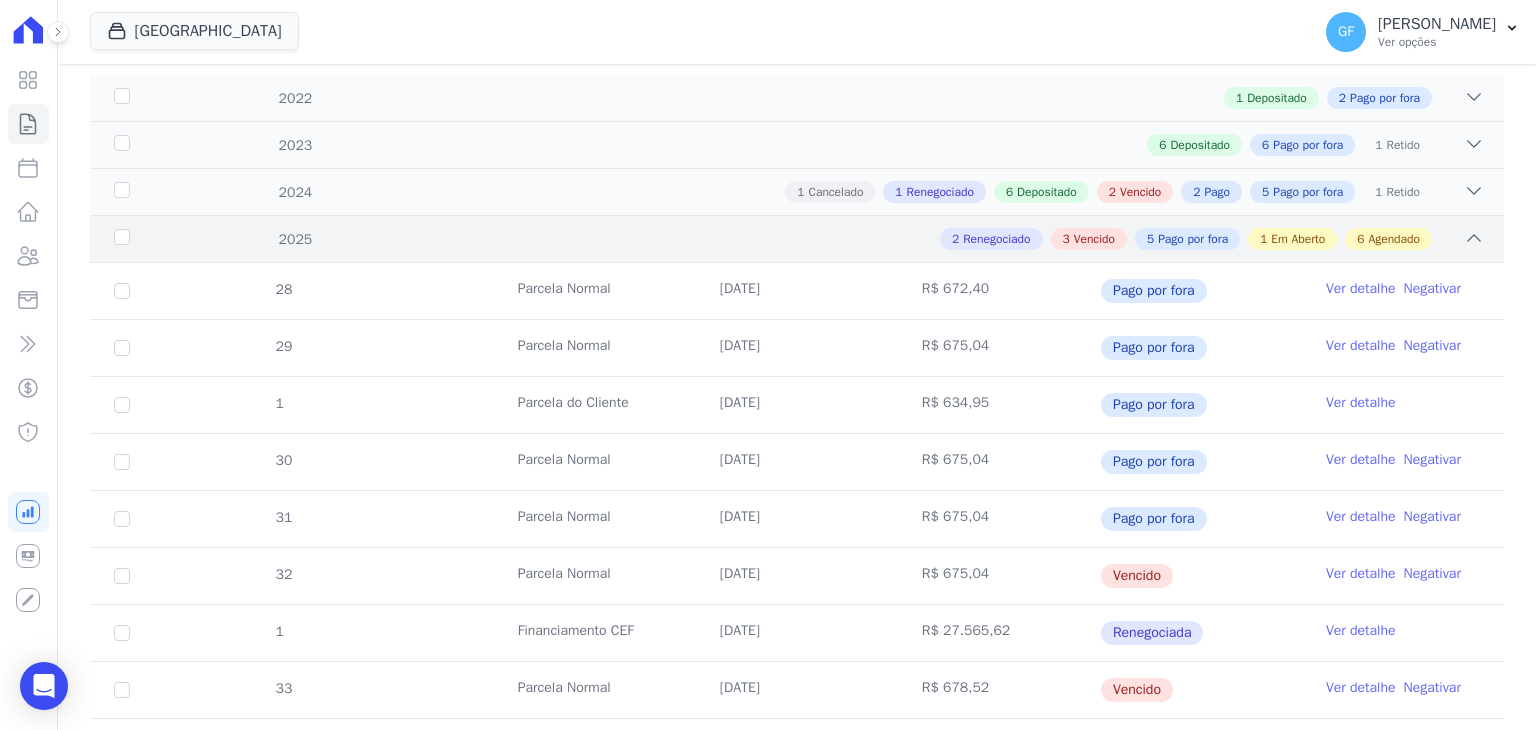 click on "2
Renegociado
3
Vencido
5
Pago por fora
1
Em Aberto
6
Agendado" at bounding box center [866, 239] 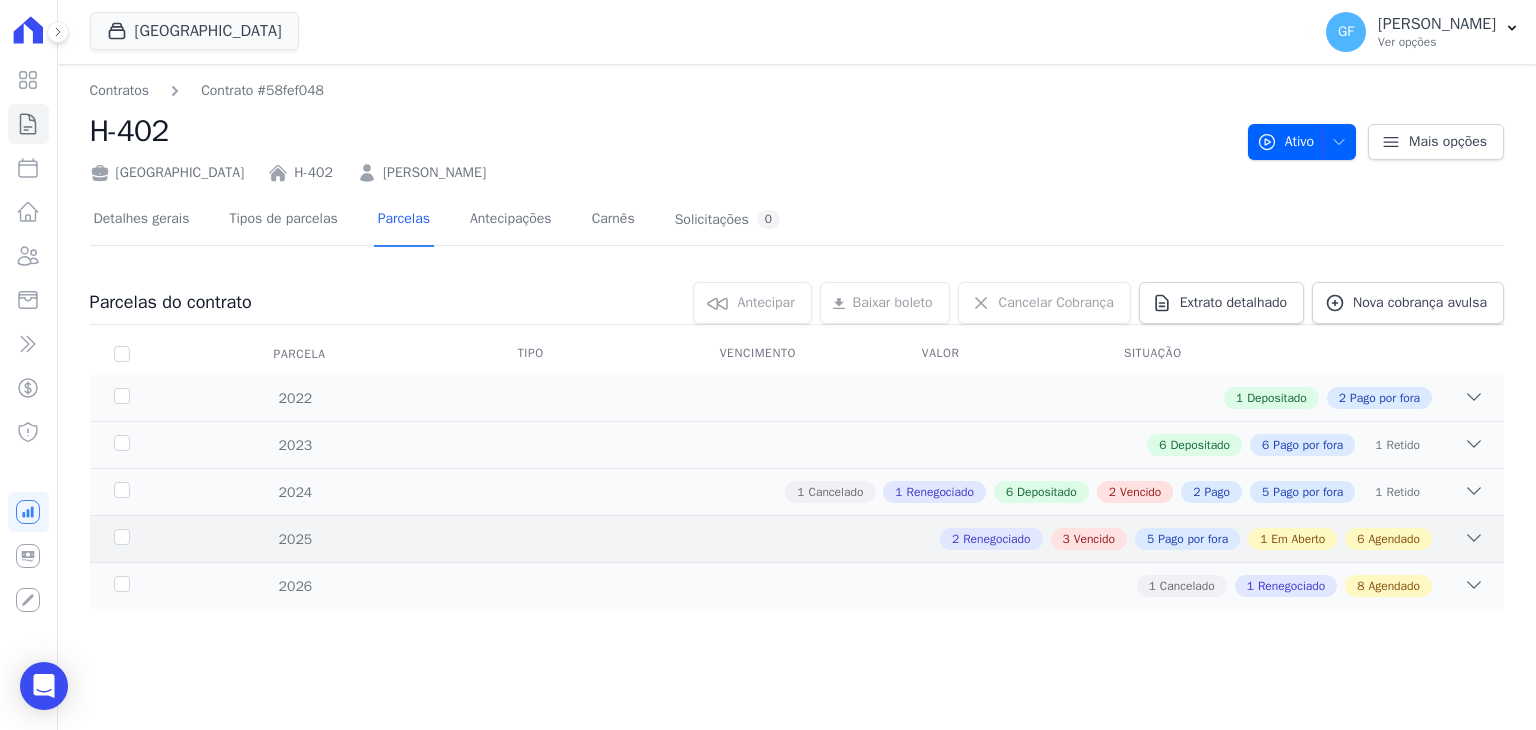 scroll, scrollTop: 0, scrollLeft: 0, axis: both 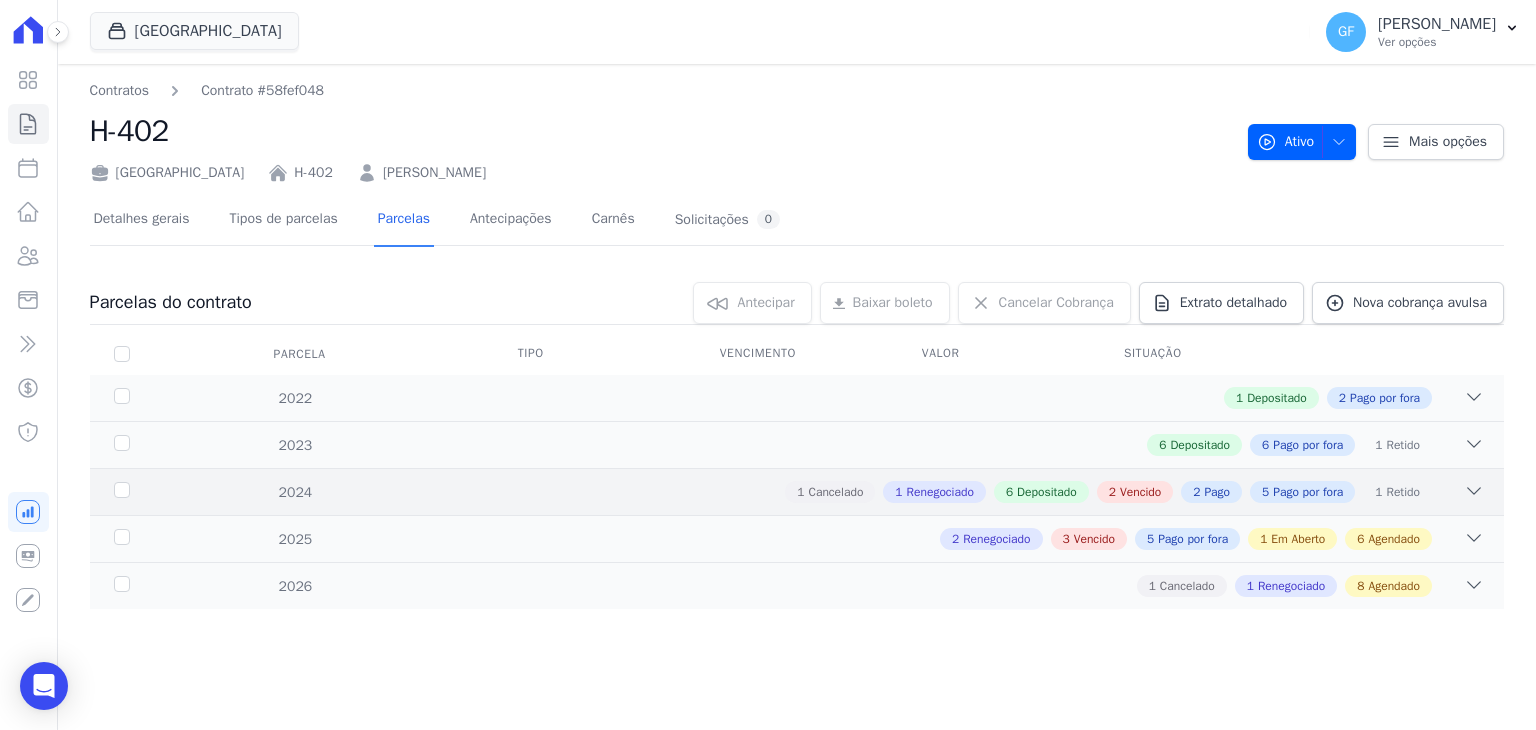 click on "2024
1
Cancelado
1
Renegociado
6
Depositado
2
Vencido
2
Pago
5
Pago por fora
1
Retido" at bounding box center (797, 491) 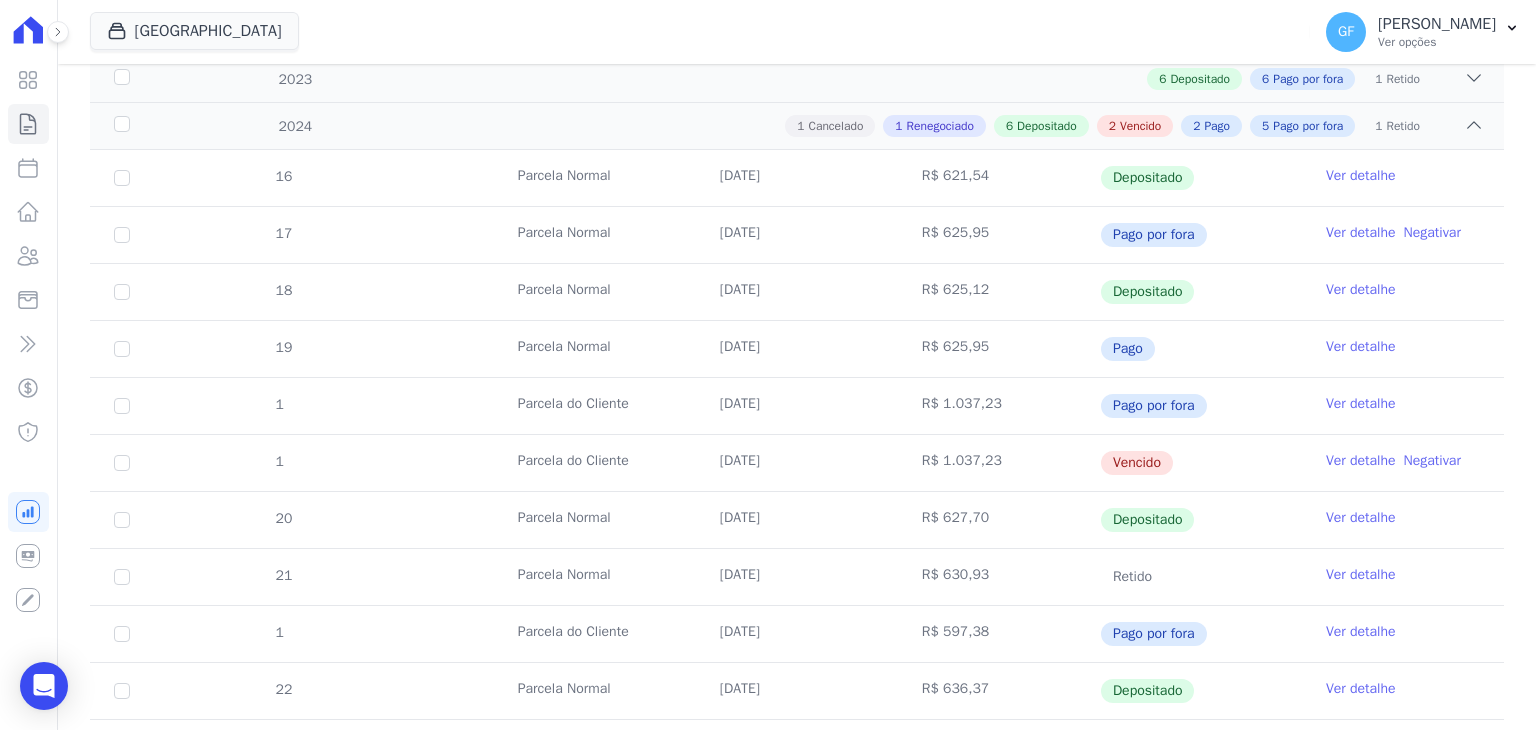 scroll, scrollTop: 500, scrollLeft: 0, axis: vertical 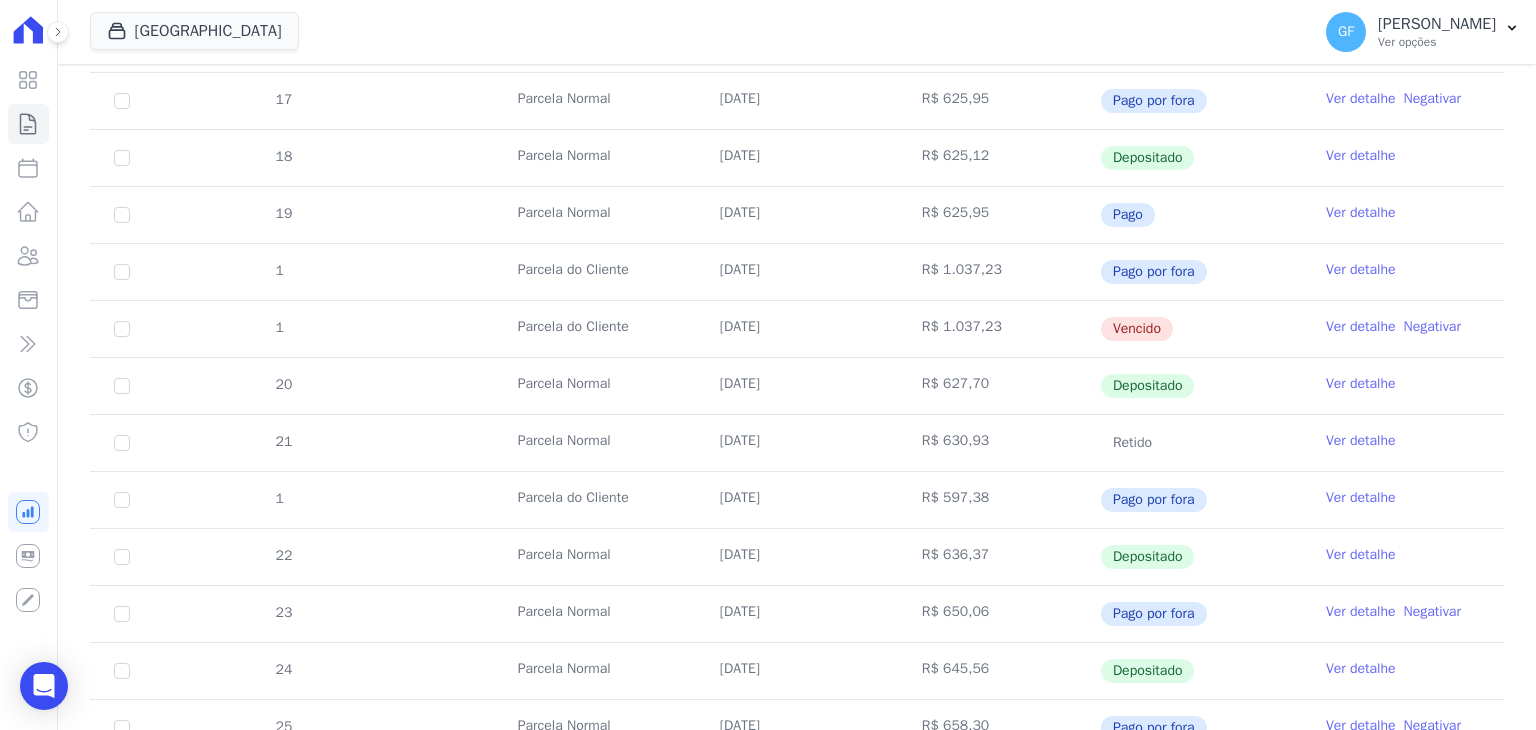 drag, startPoint x: 801, startPoint y: 322, endPoint x: 970, endPoint y: 329, distance: 169.14491 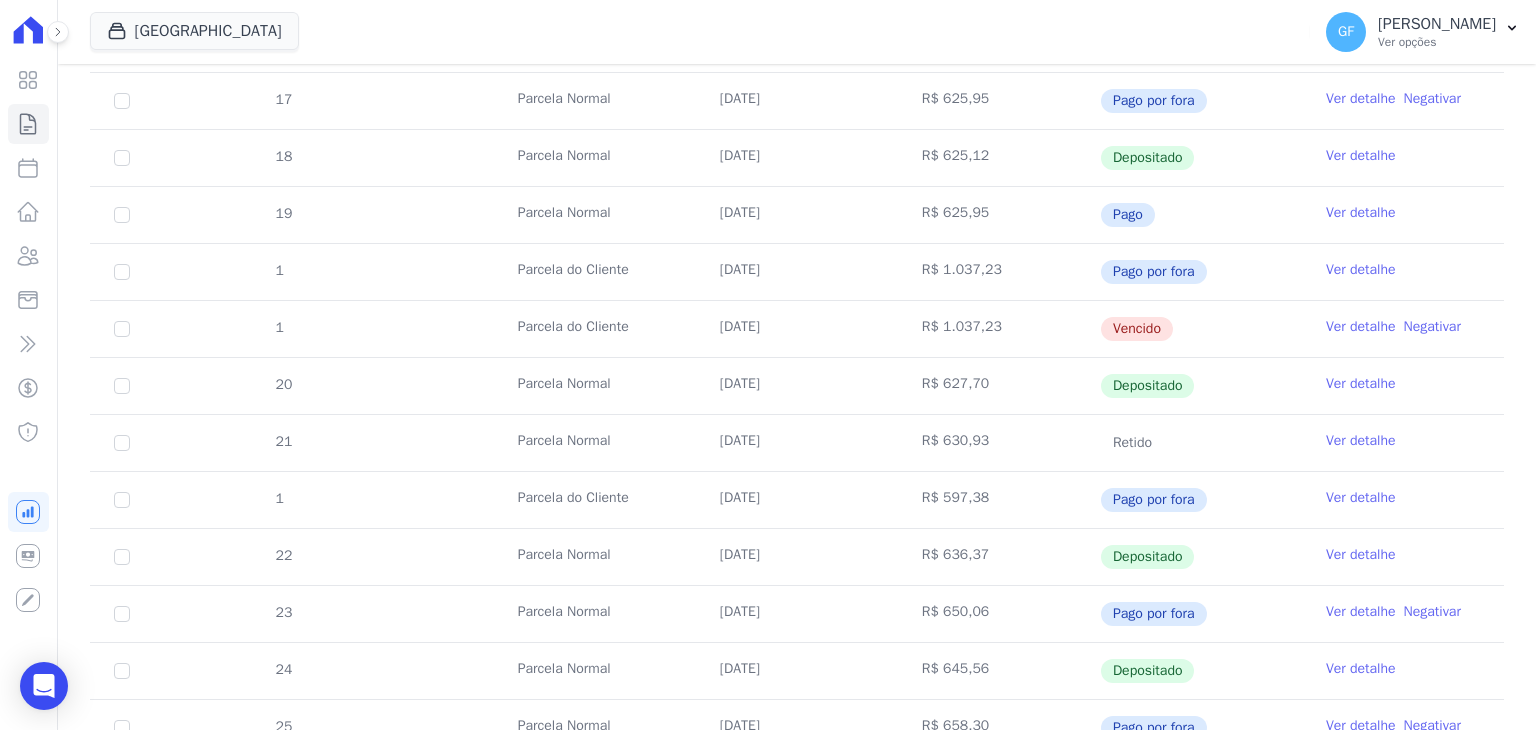 click on "Ver detalhe" at bounding box center (1361, 327) 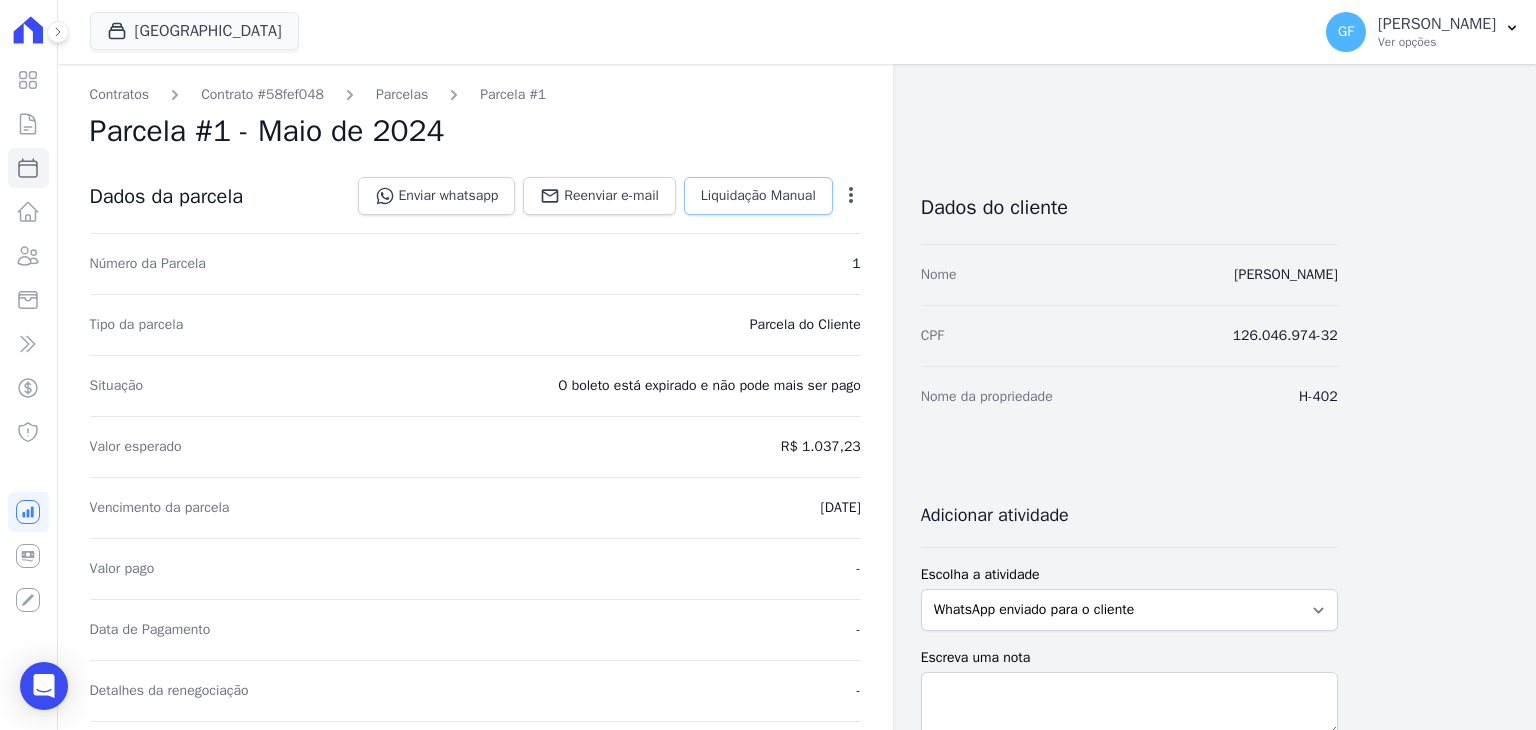 click on "Liquidação Manual" at bounding box center [758, 196] 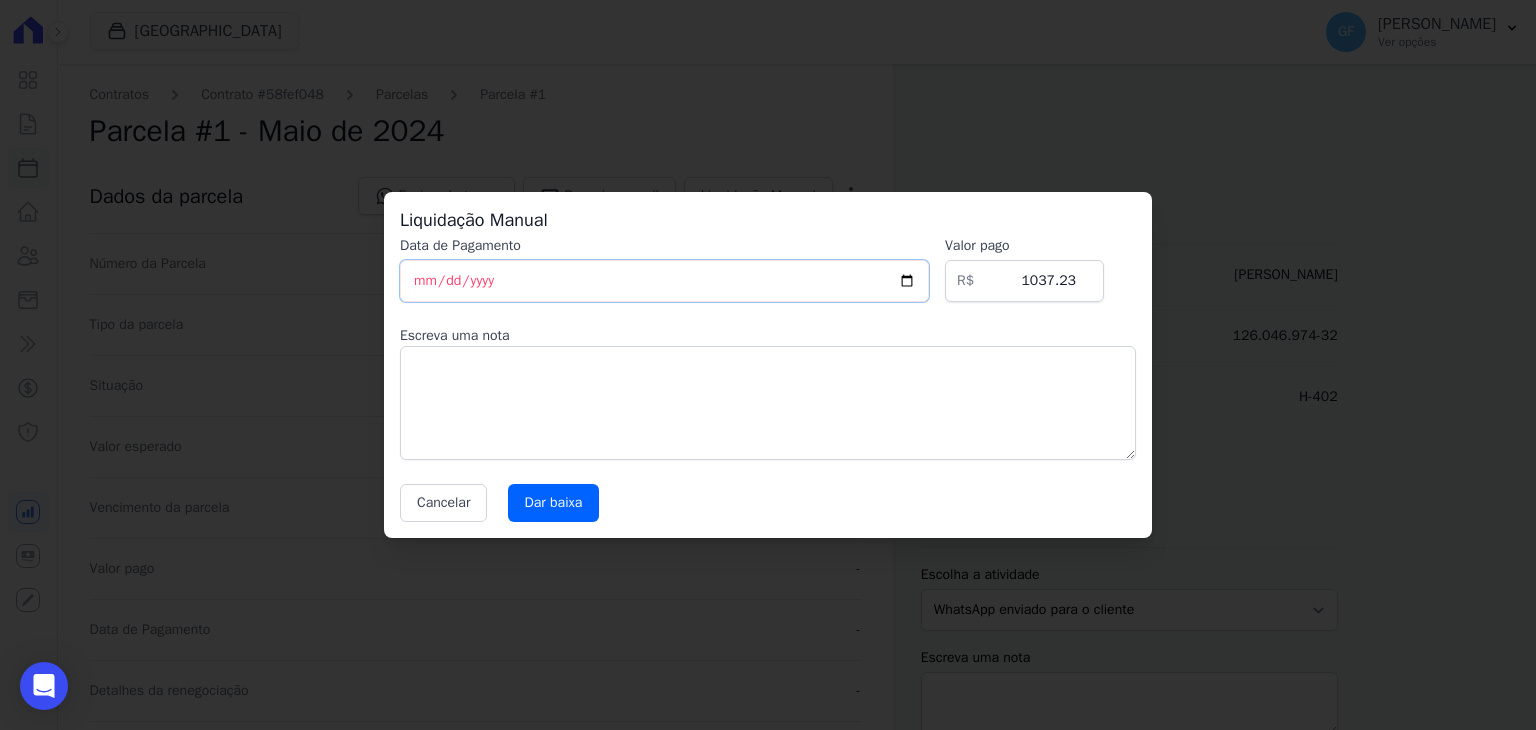 click on "[DATE]" at bounding box center [664, 281] 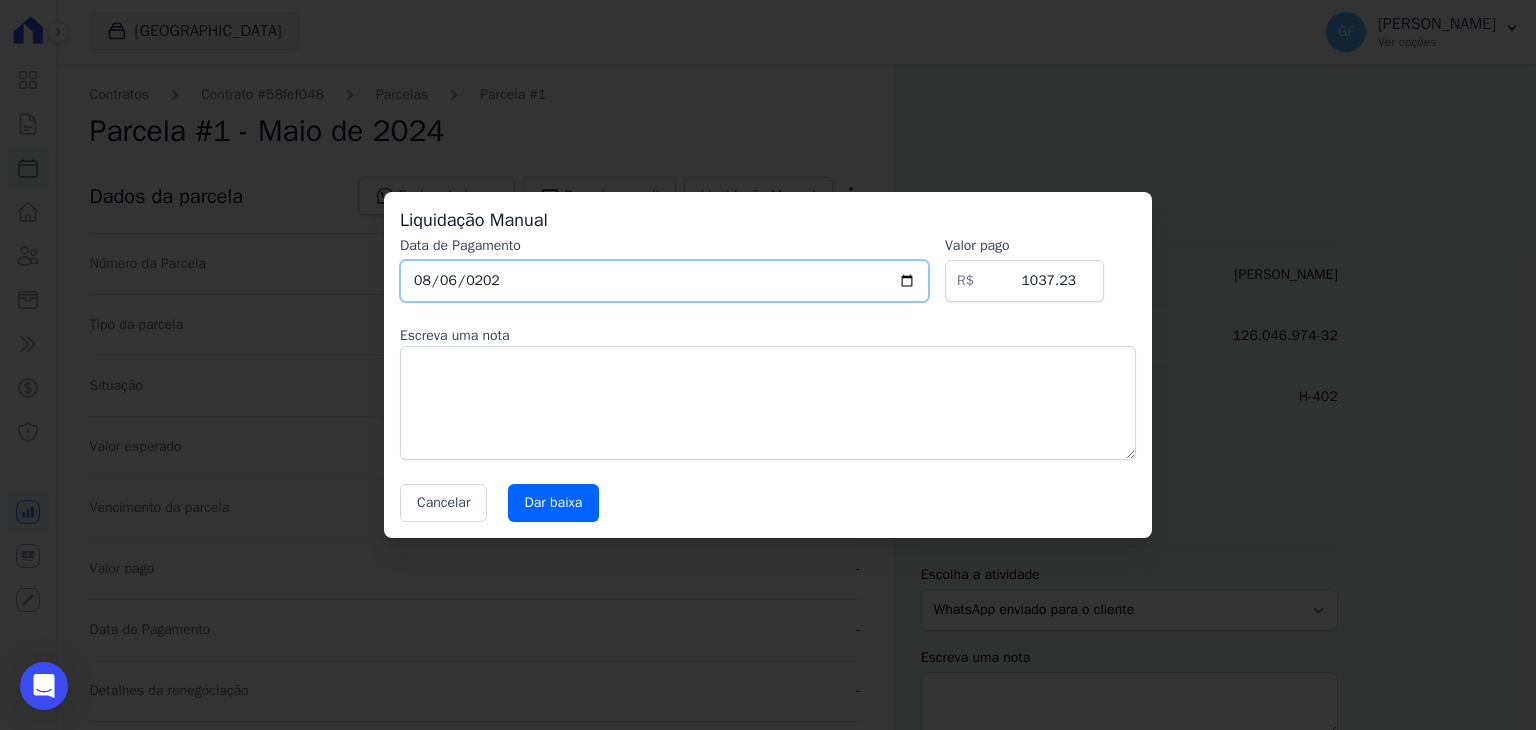 type on "[DATE]" 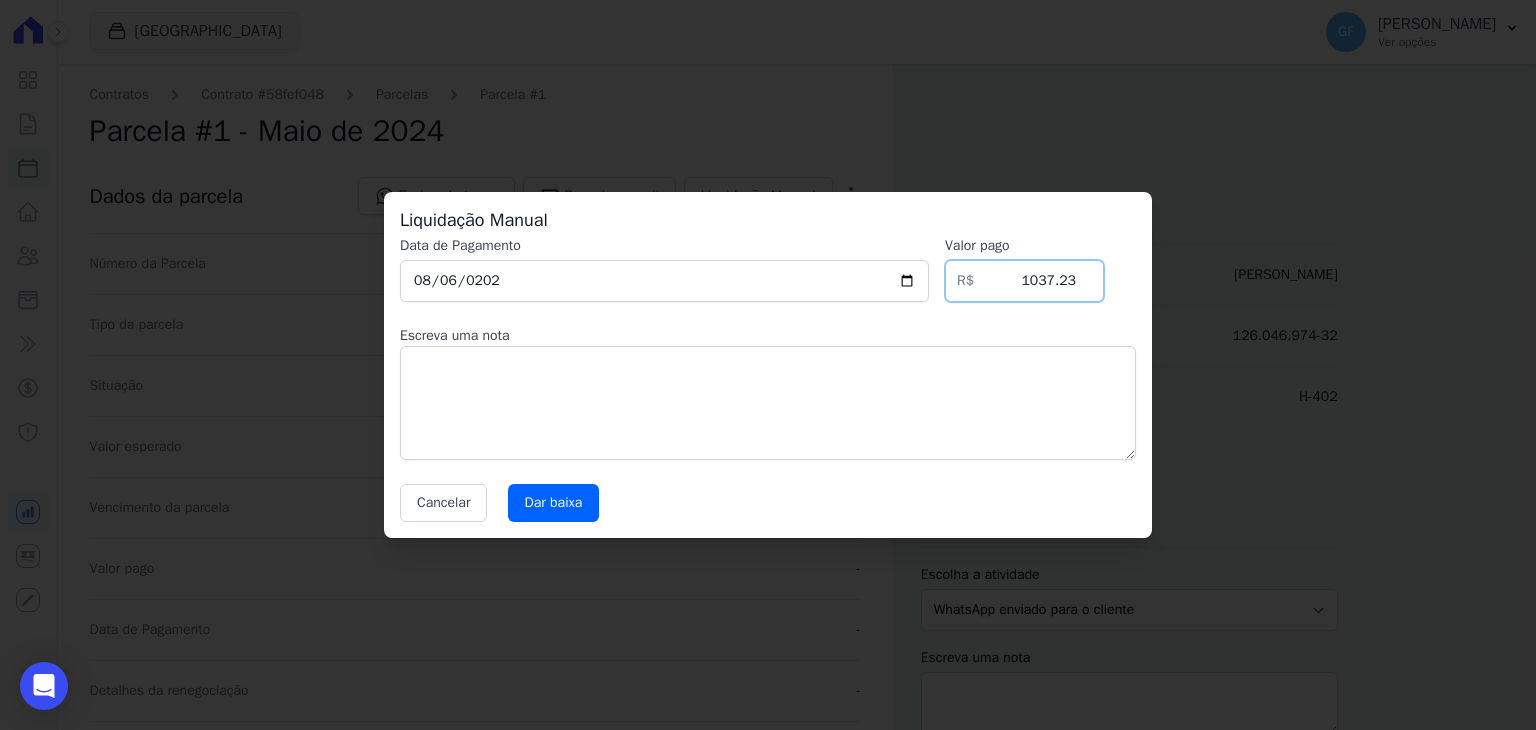 drag, startPoint x: 1030, startPoint y: 275, endPoint x: 1138, endPoint y: 279, distance: 108.07405 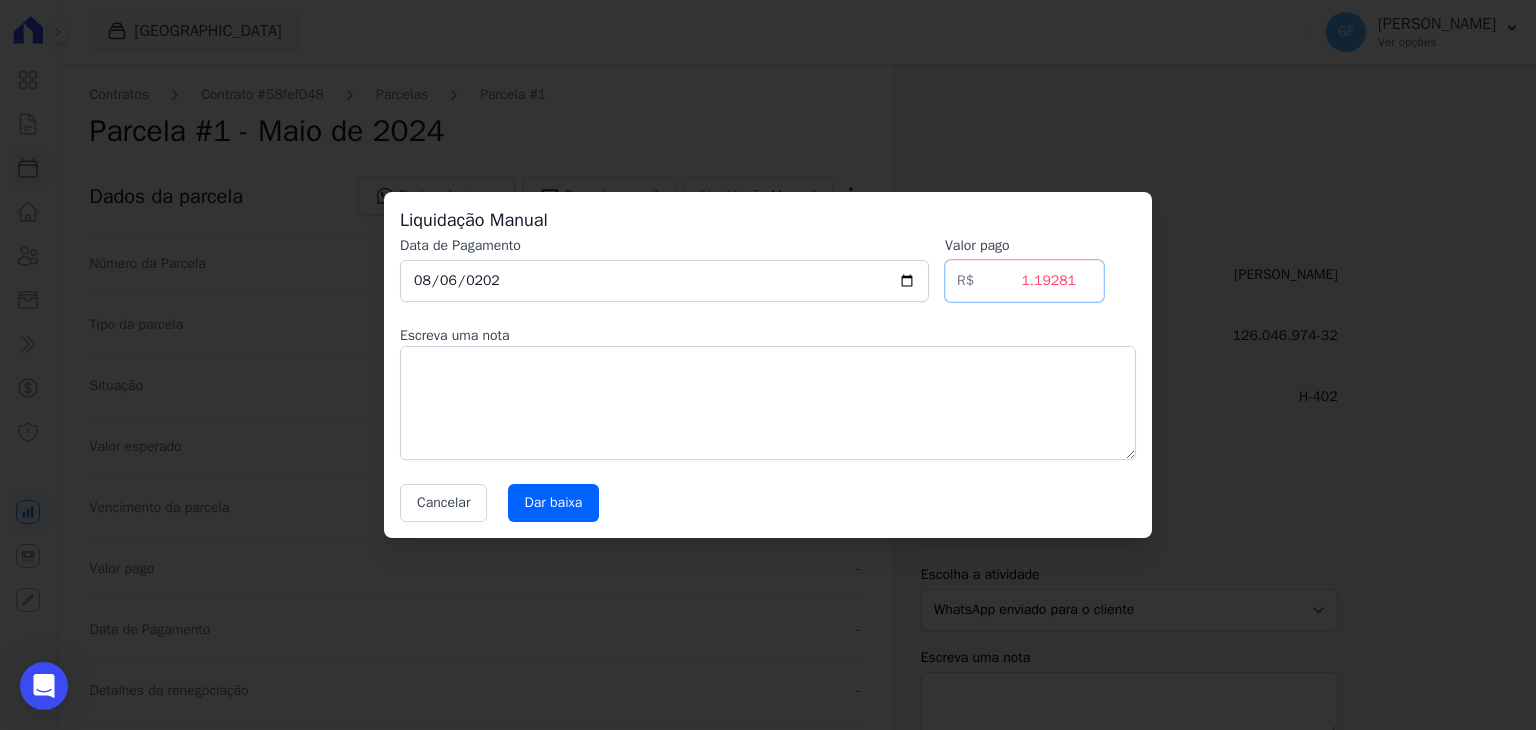 drag, startPoint x: 1024, startPoint y: 295, endPoint x: 1114, endPoint y: 293, distance: 90.02222 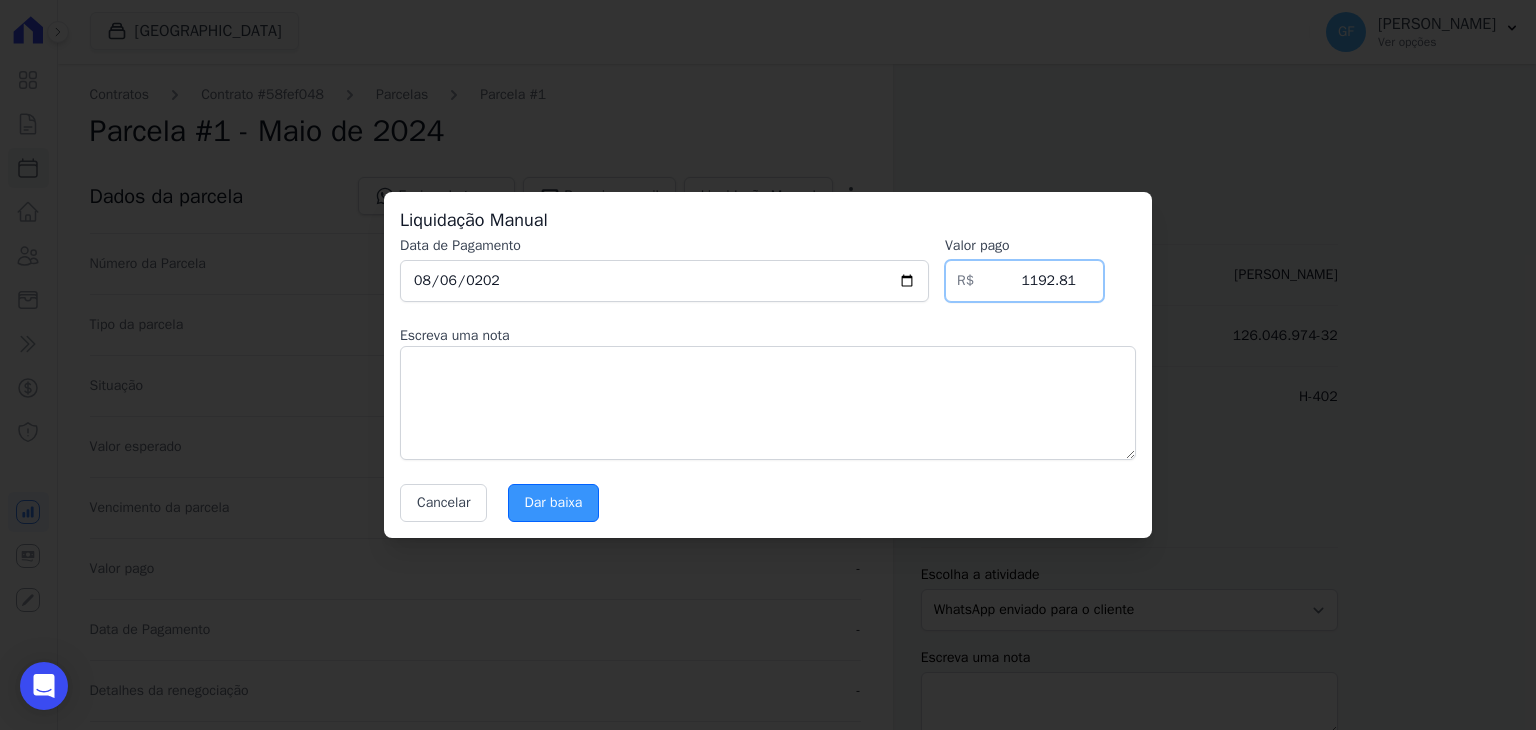 type on "1192.81" 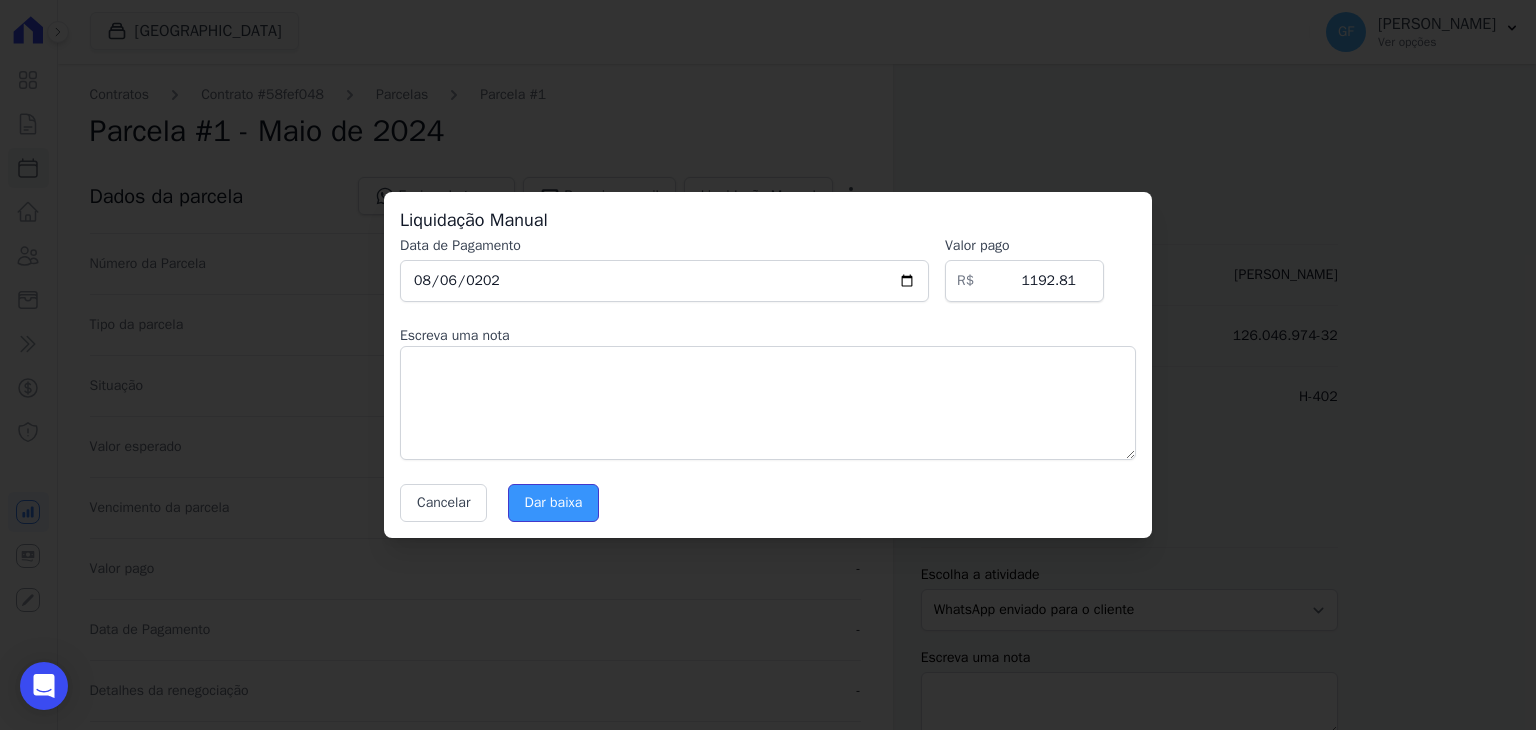 click on "Dar baixa" at bounding box center (554, 503) 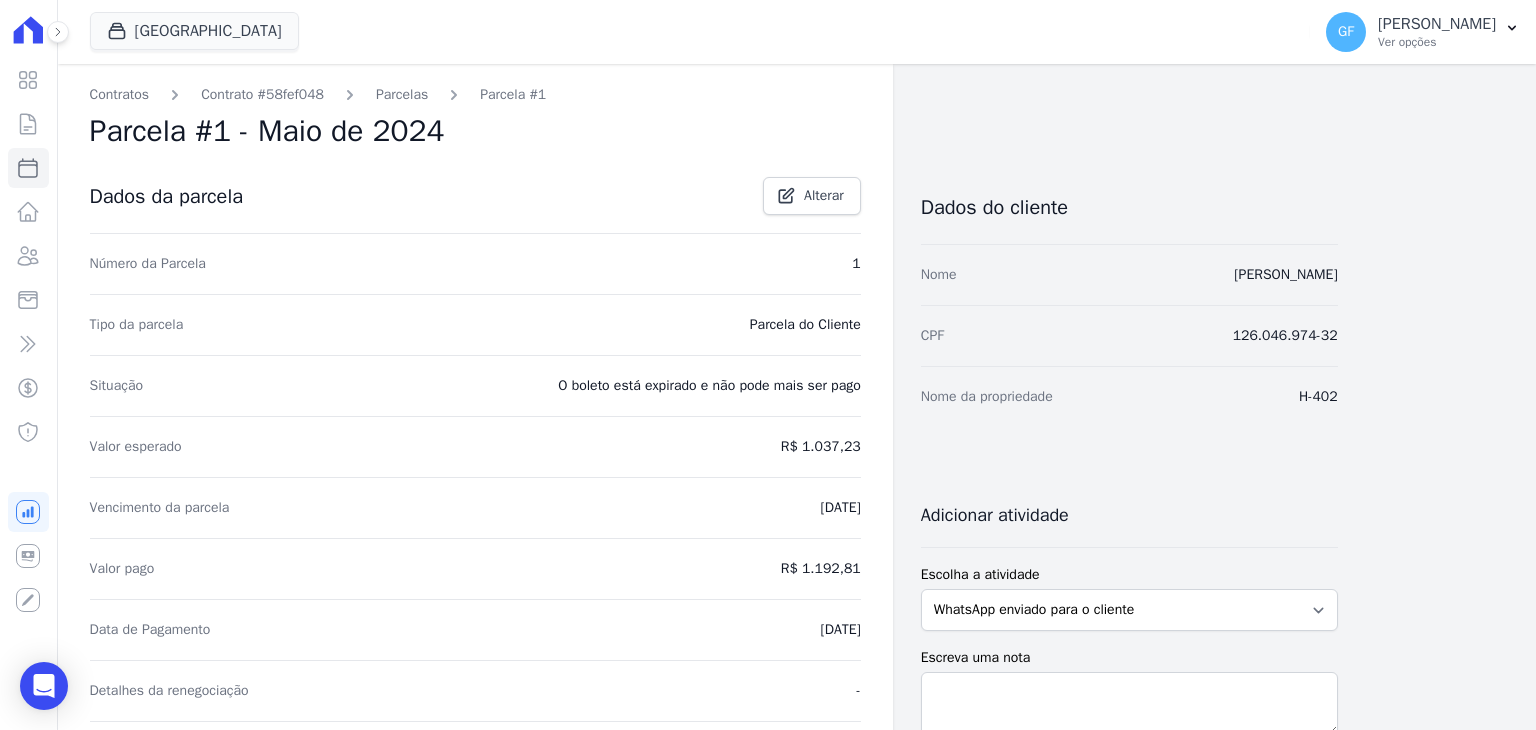 drag, startPoint x: 412, startPoint y: 97, endPoint x: 459, endPoint y: 84, distance: 48.76474 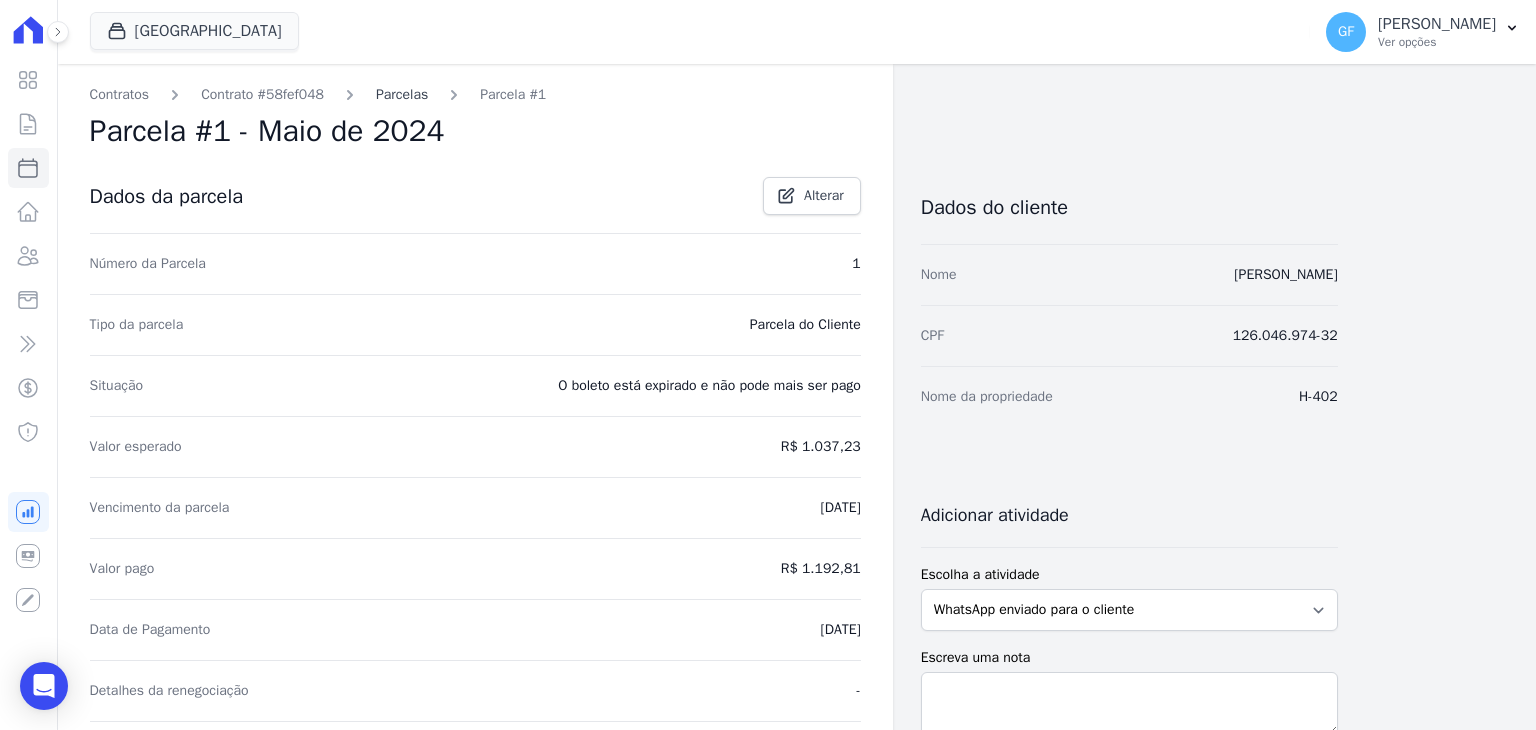 click on "Parcelas" at bounding box center [402, 94] 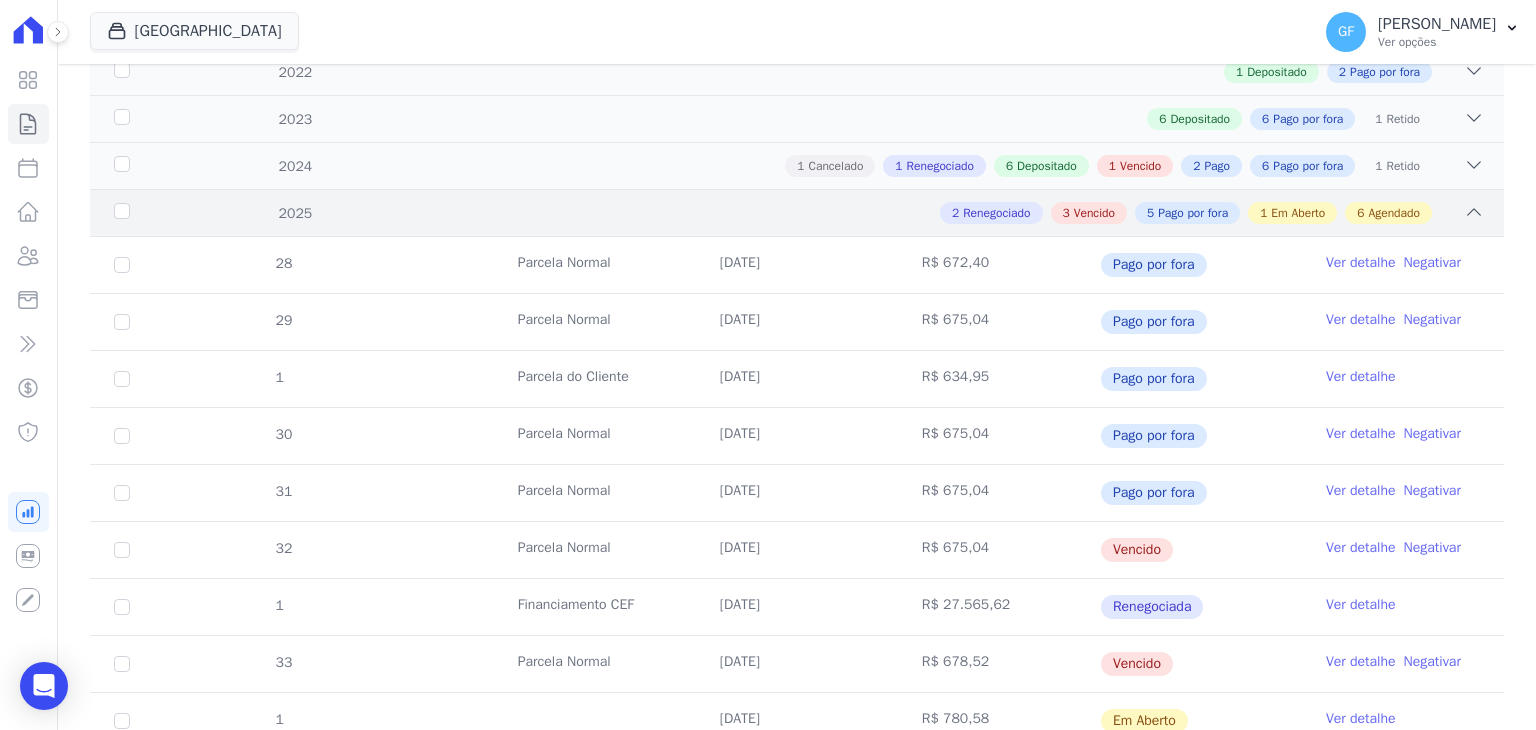 scroll, scrollTop: 300, scrollLeft: 0, axis: vertical 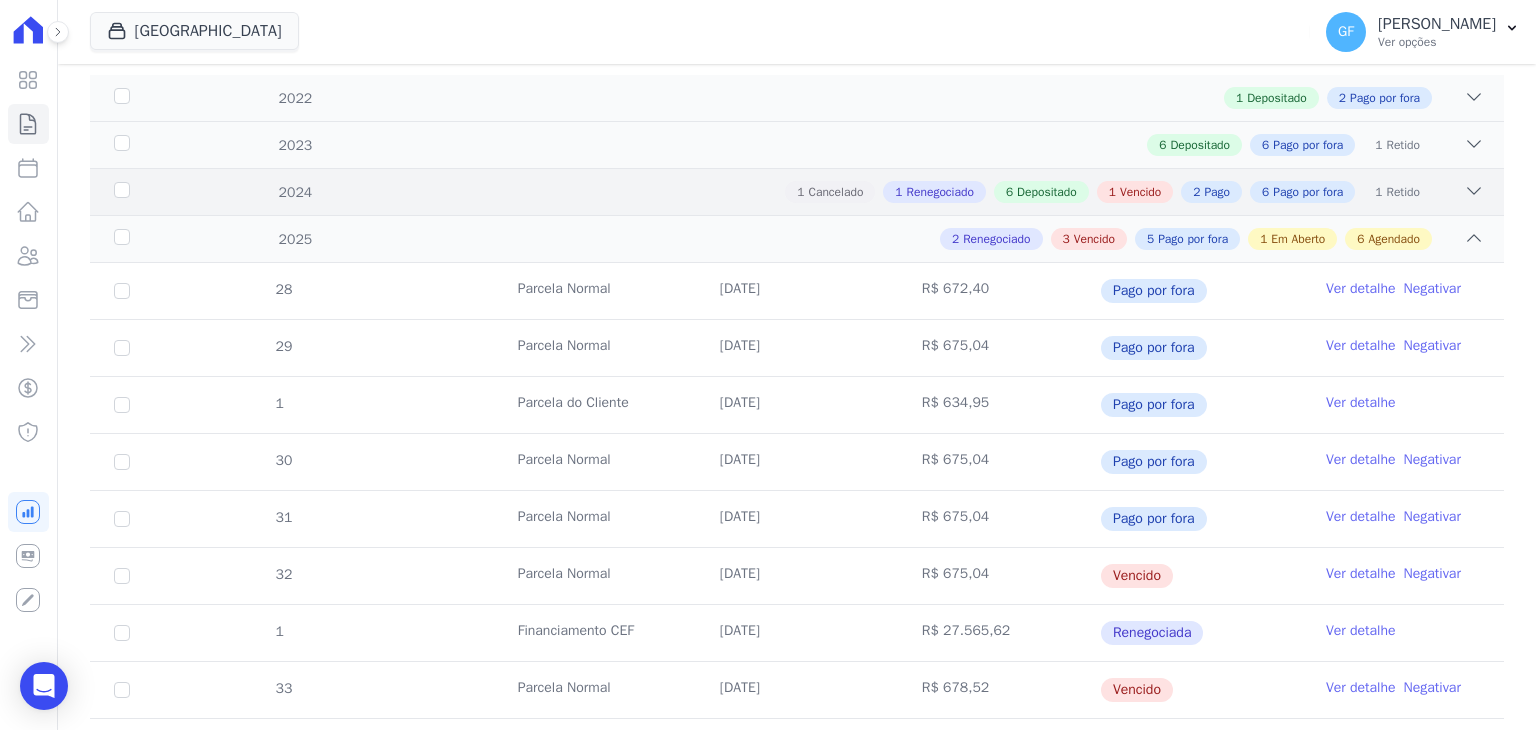click on "1
Cancelado
1
Renegociado
6
Depositado
1
Vencido
2
Pago
6
Pago por fora
1
Retido" at bounding box center [866, 192] 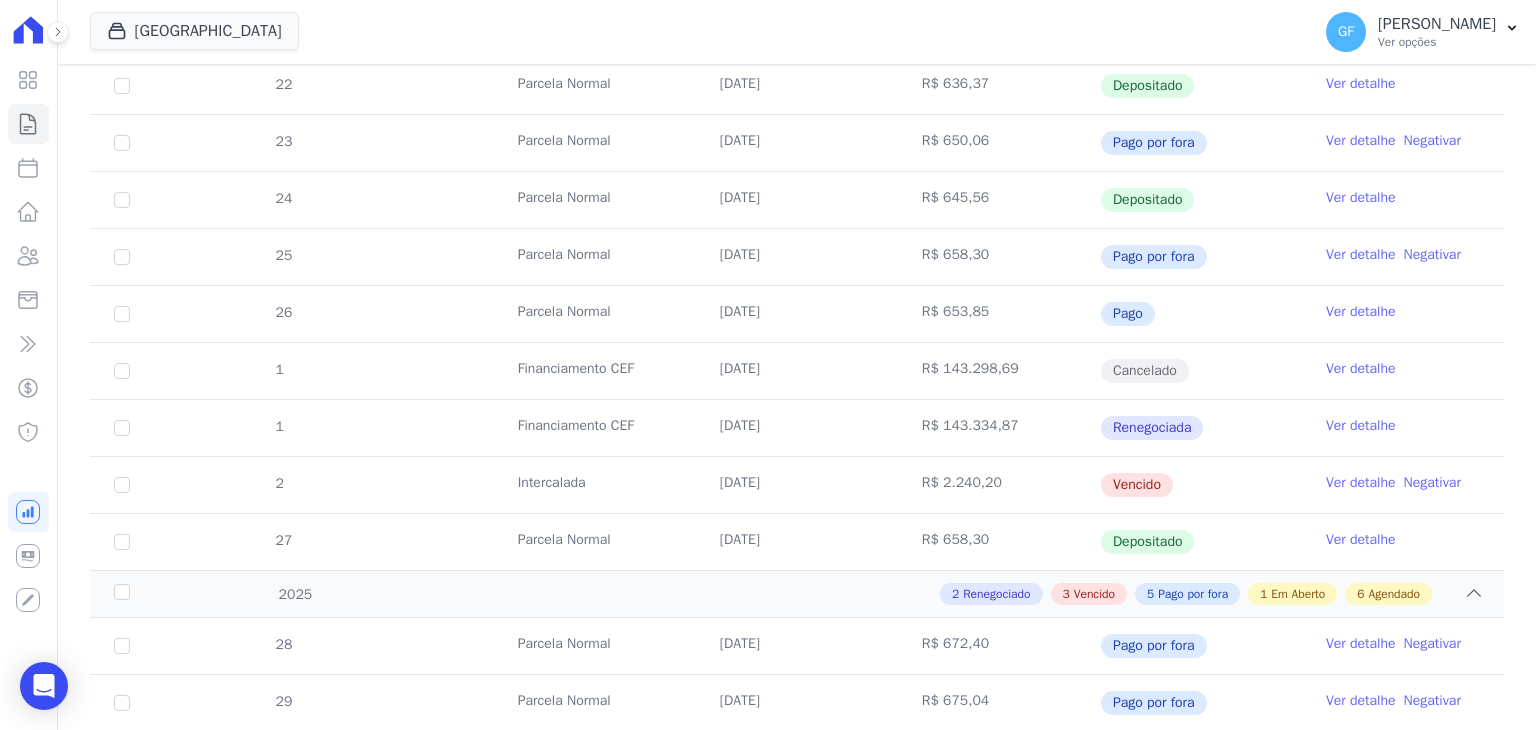scroll, scrollTop: 1000, scrollLeft: 0, axis: vertical 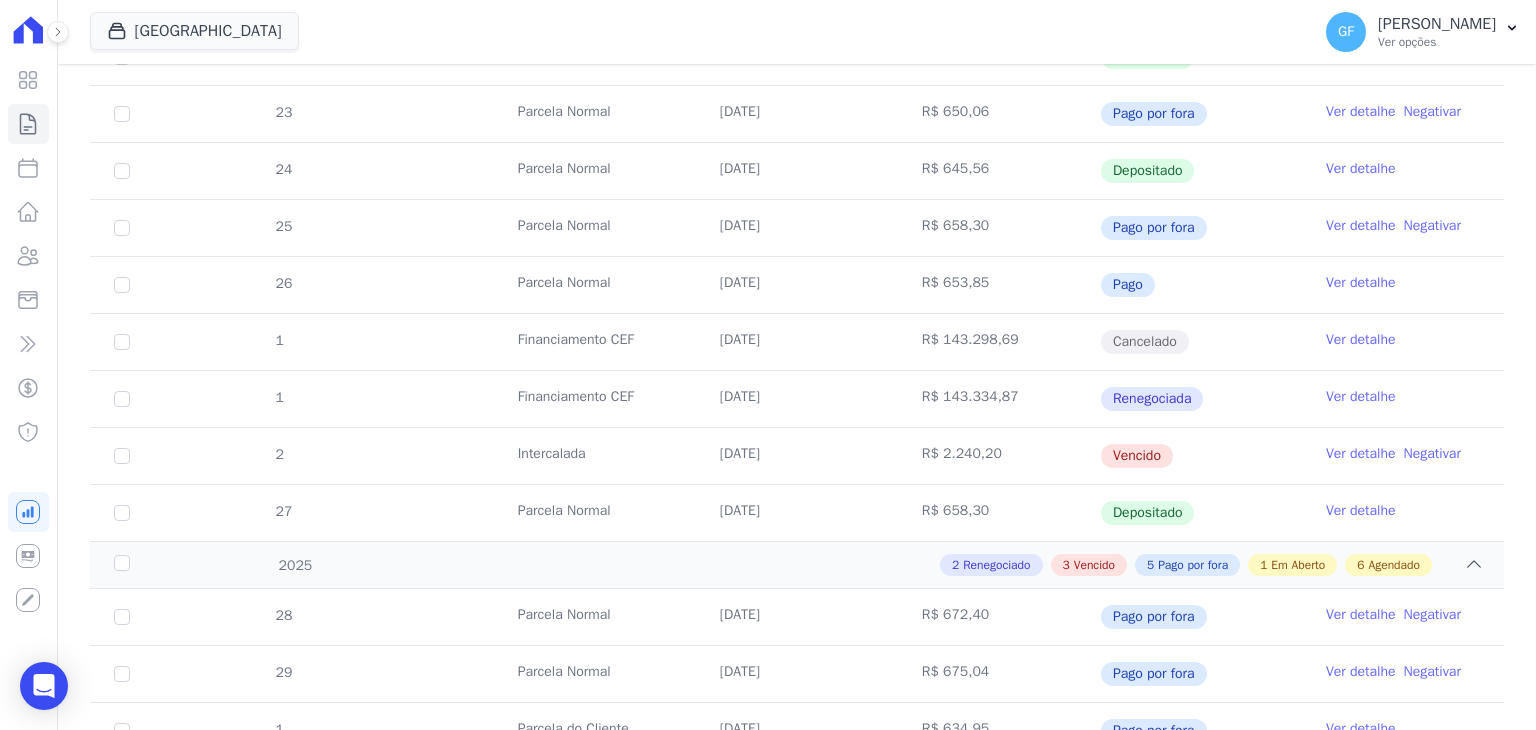 drag, startPoint x: 700, startPoint y: 451, endPoint x: 1216, endPoint y: 451, distance: 516 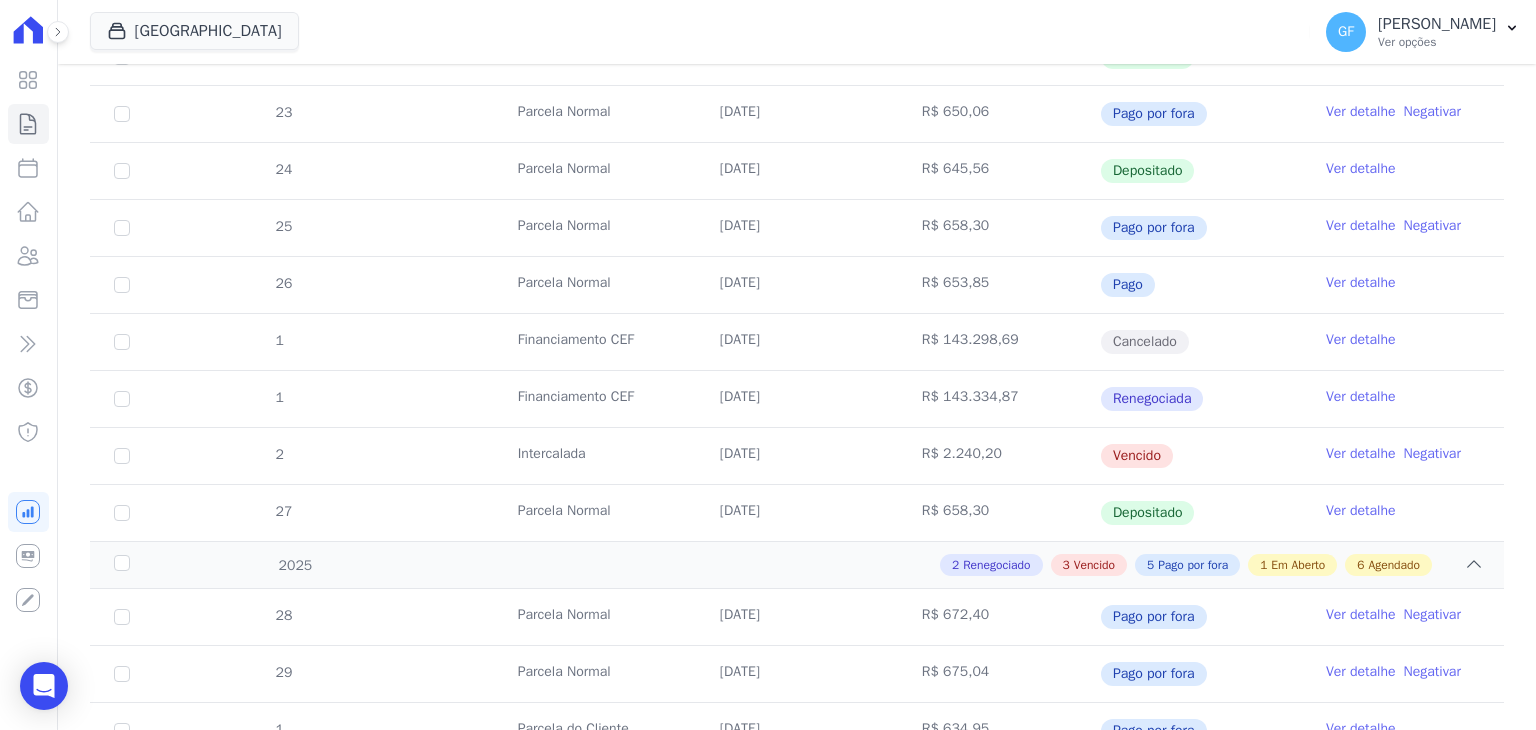 click on "Ver detalhe" at bounding box center (1361, 454) 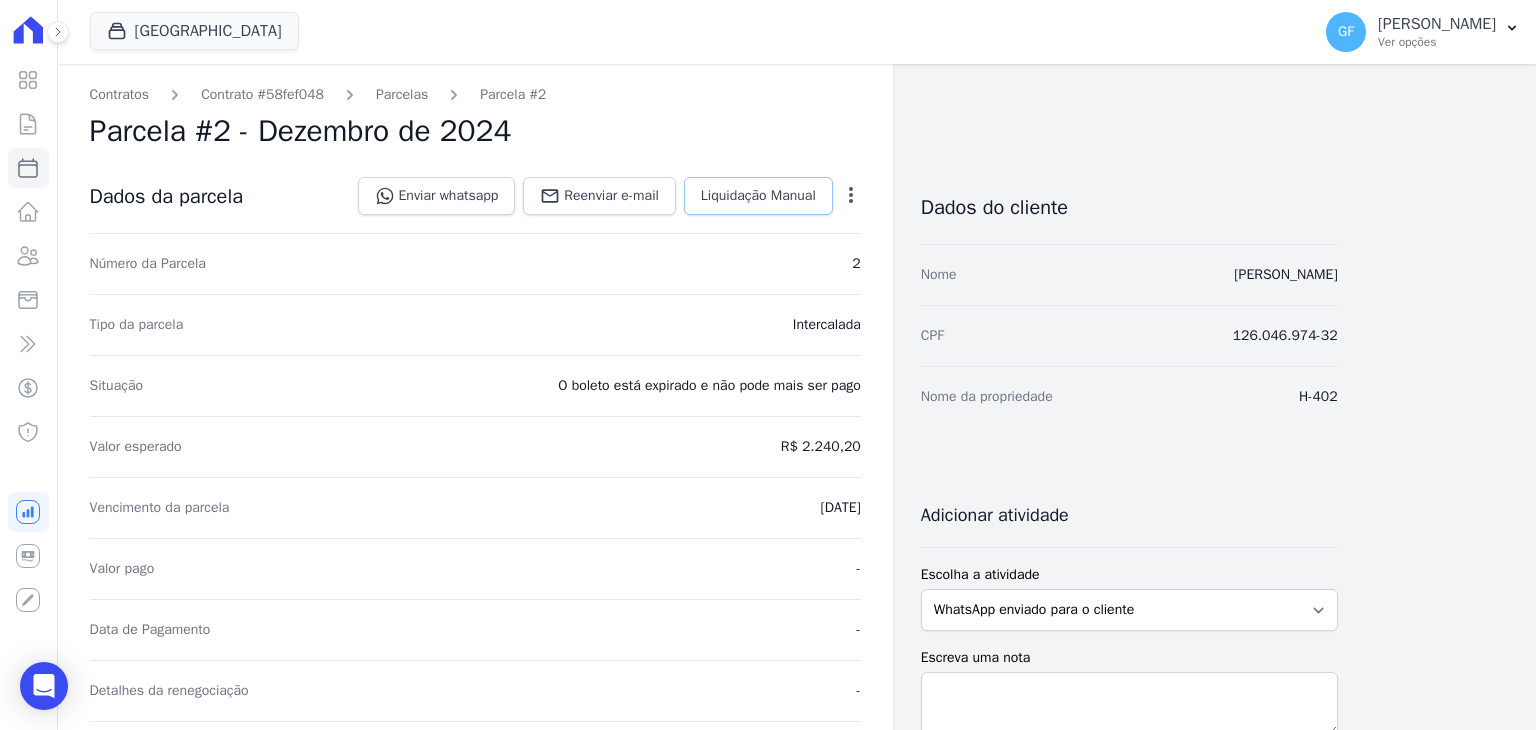 click on "Liquidação Manual" at bounding box center [758, 196] 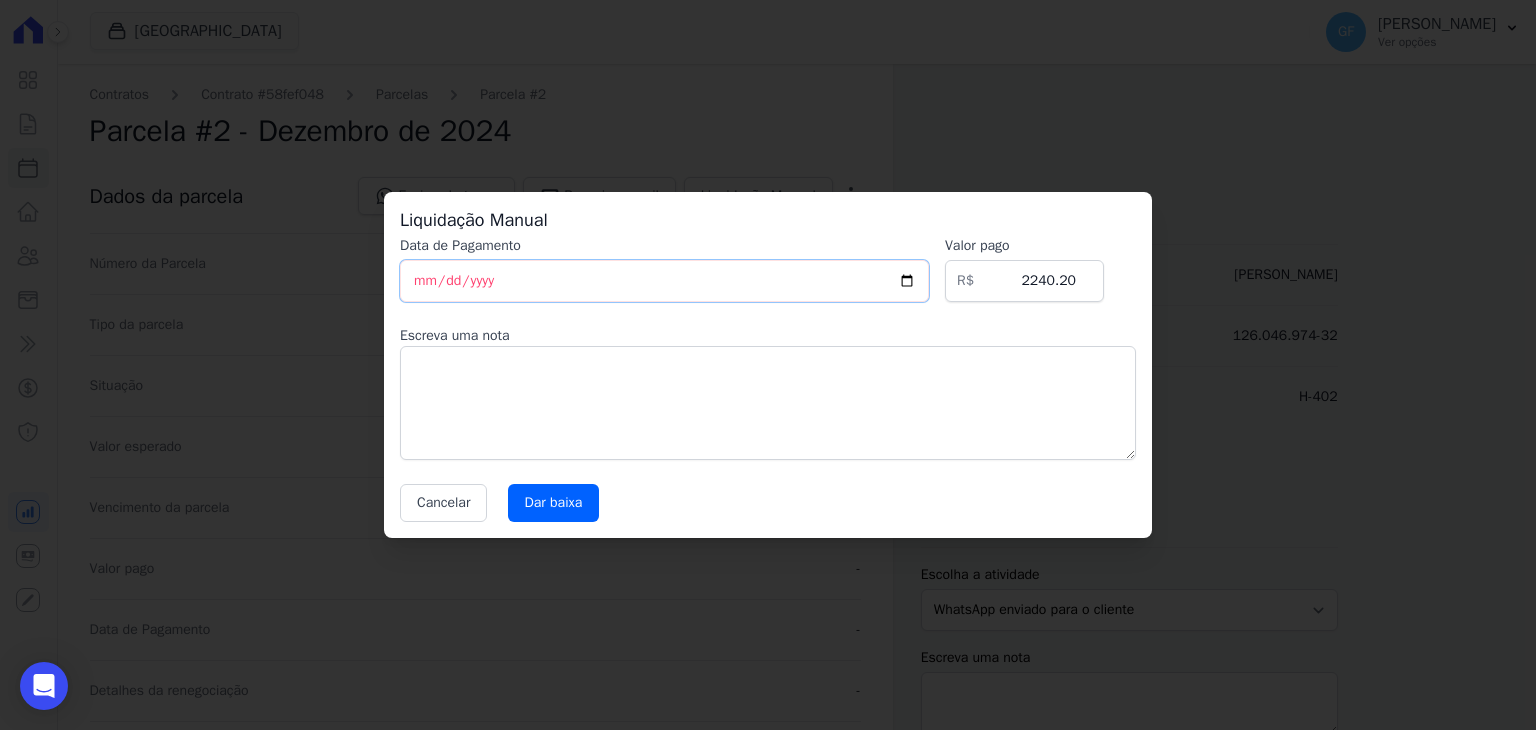 click on "[DATE]" at bounding box center (664, 281) 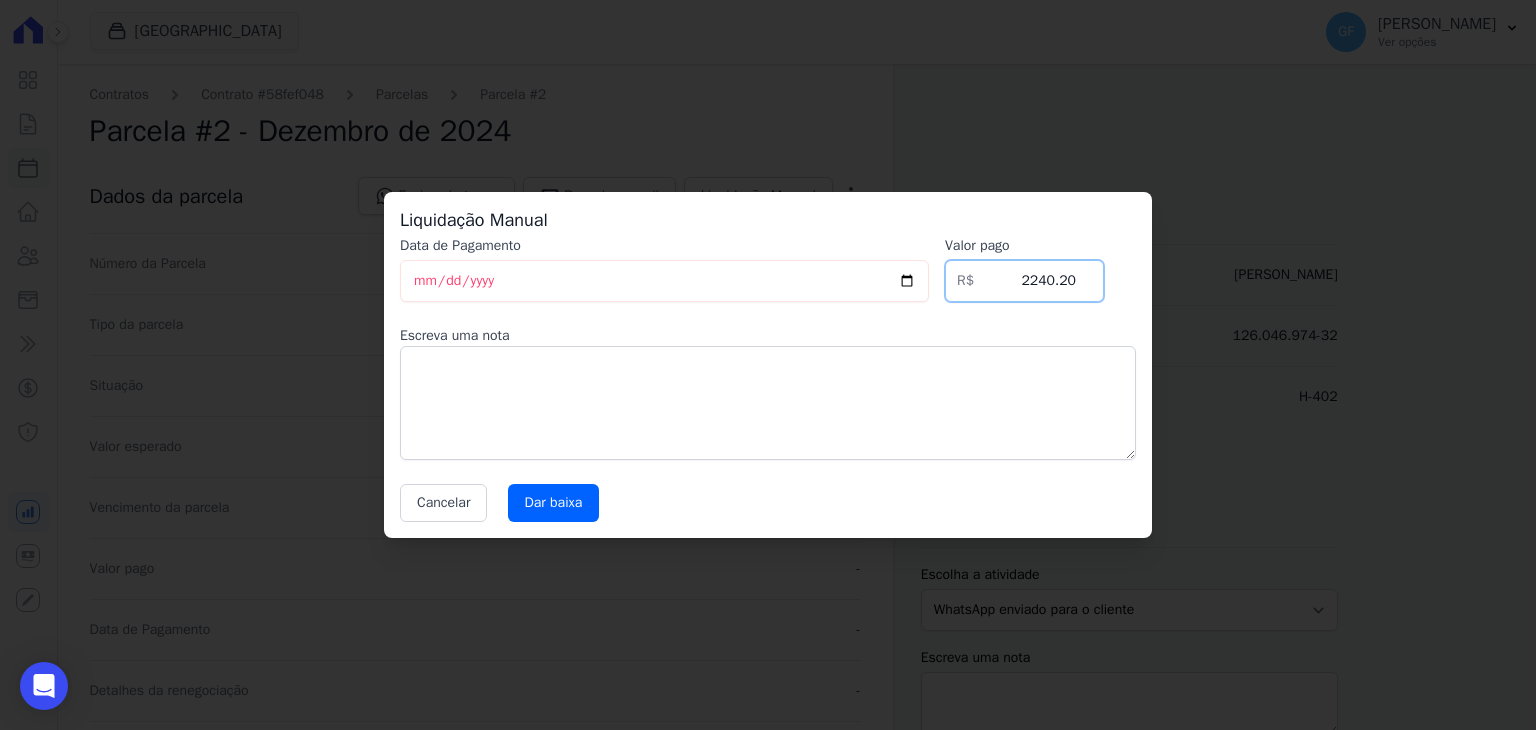 drag, startPoint x: 1021, startPoint y: 273, endPoint x: 1224, endPoint y: 313, distance: 206.90337 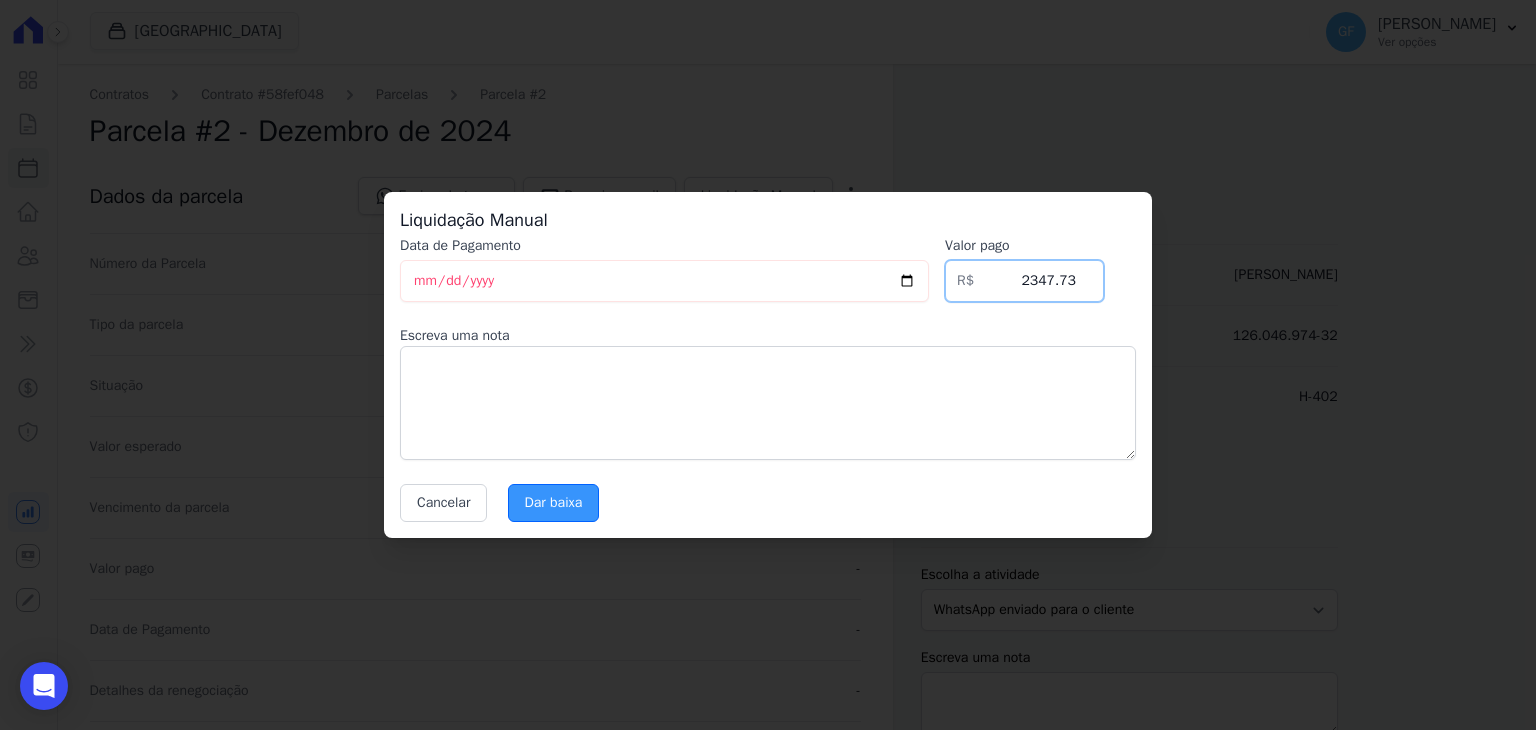 type on "2347.73" 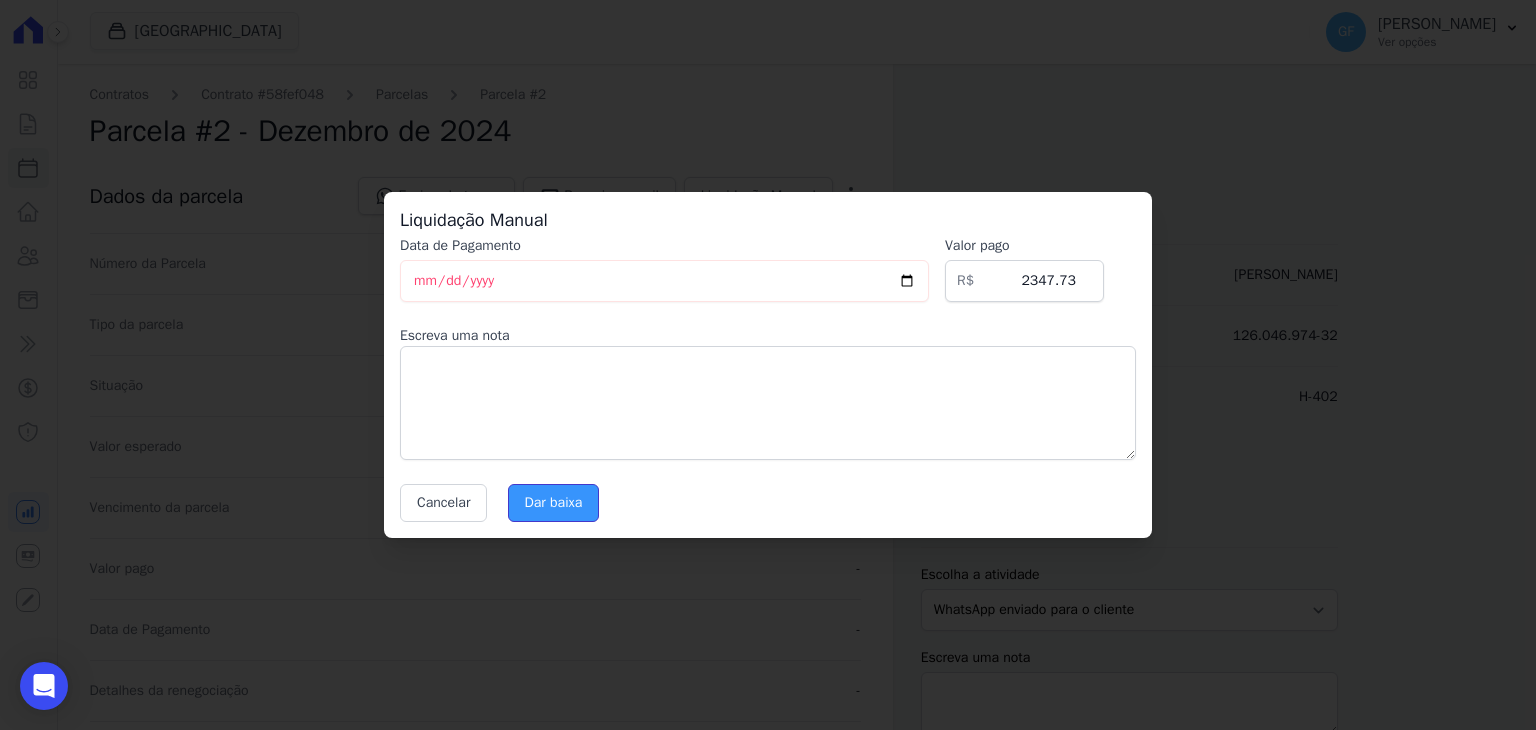 click on "Dar baixa" at bounding box center [554, 503] 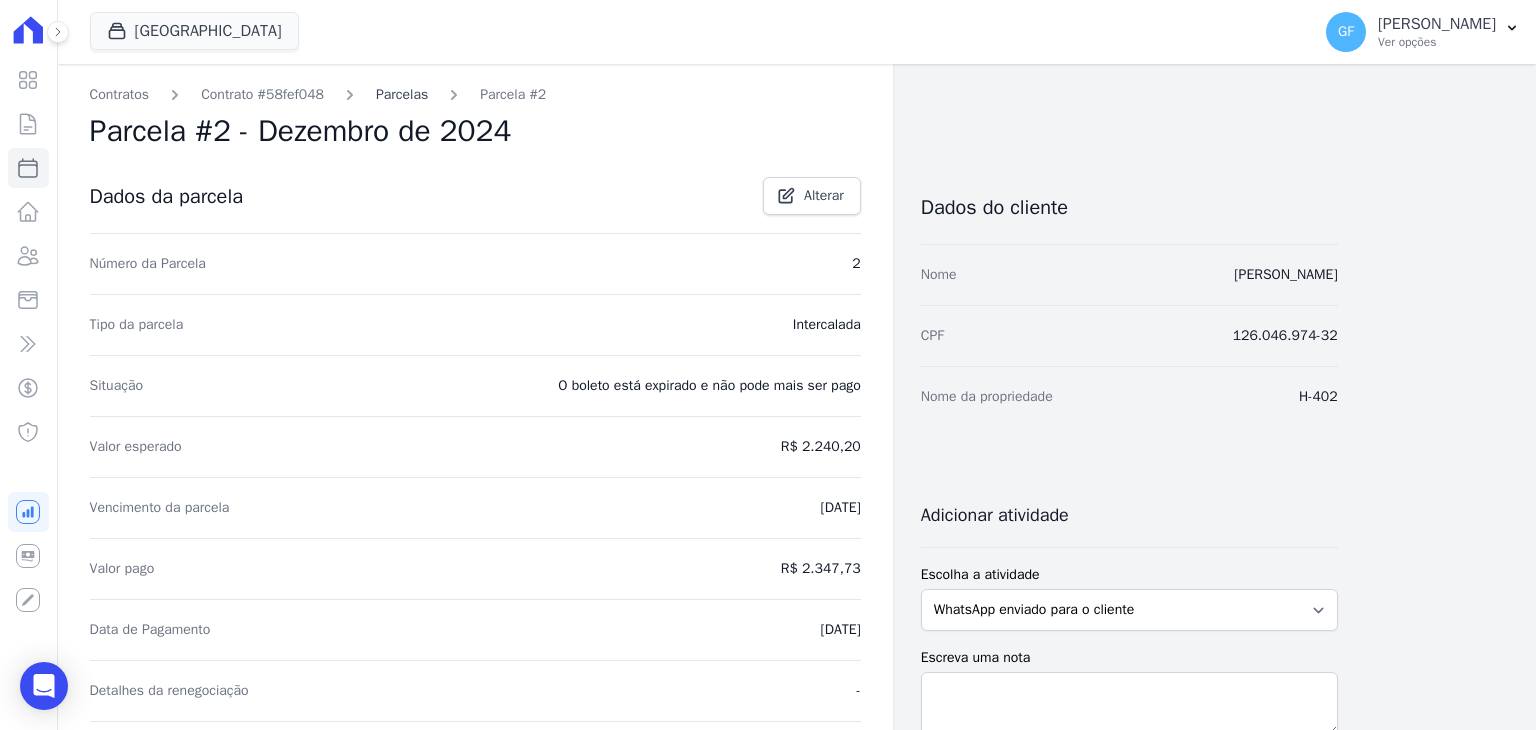 click on "Parcelas" at bounding box center [402, 94] 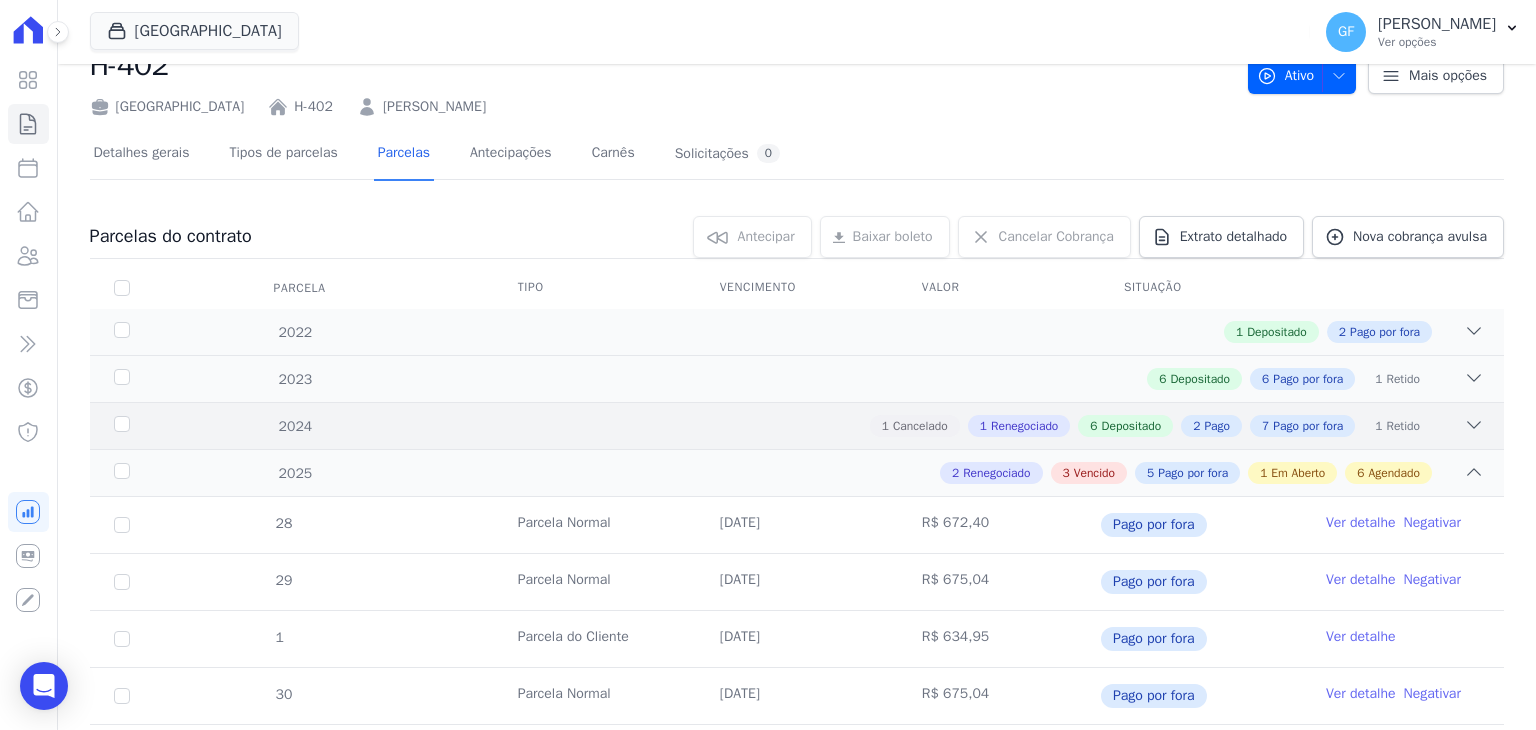 scroll, scrollTop: 0, scrollLeft: 0, axis: both 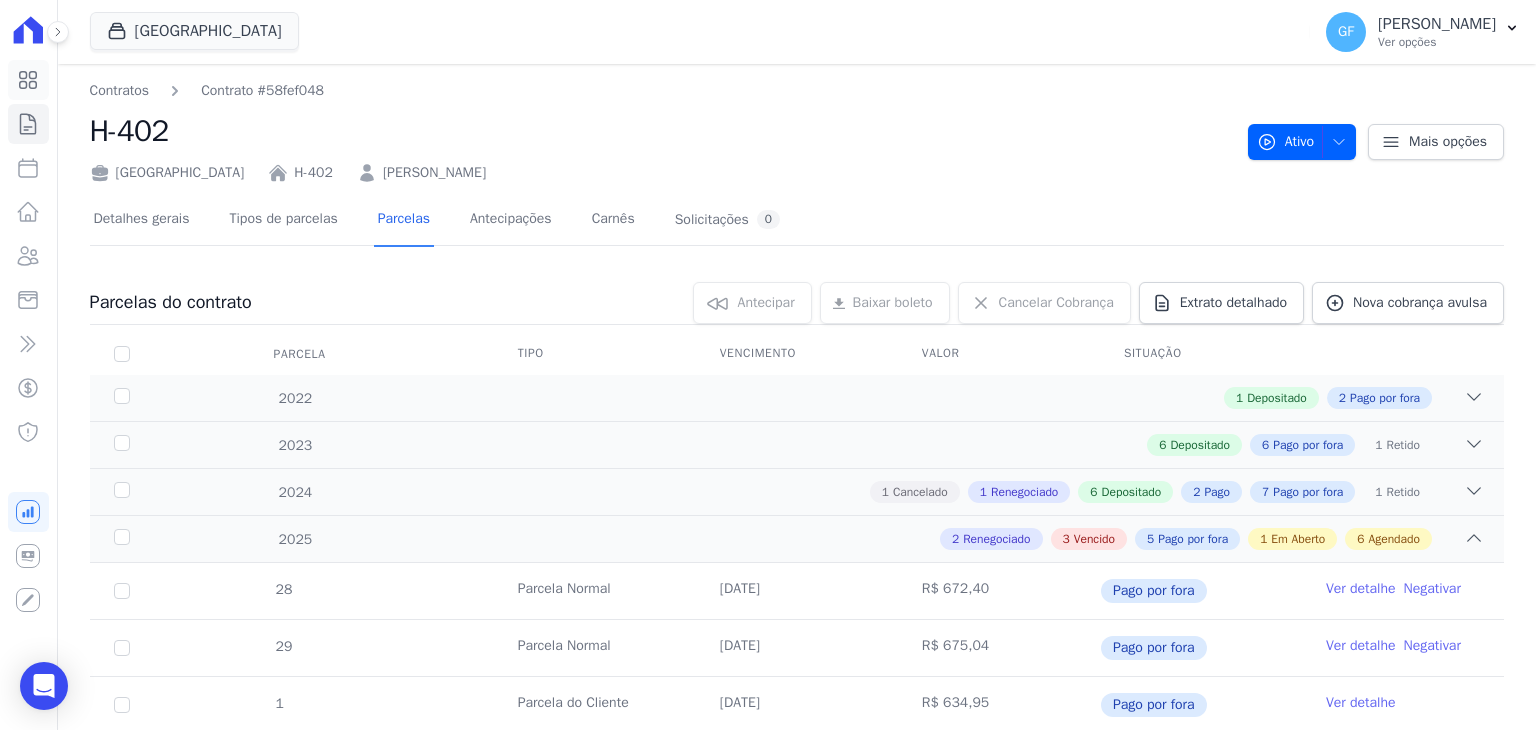 click 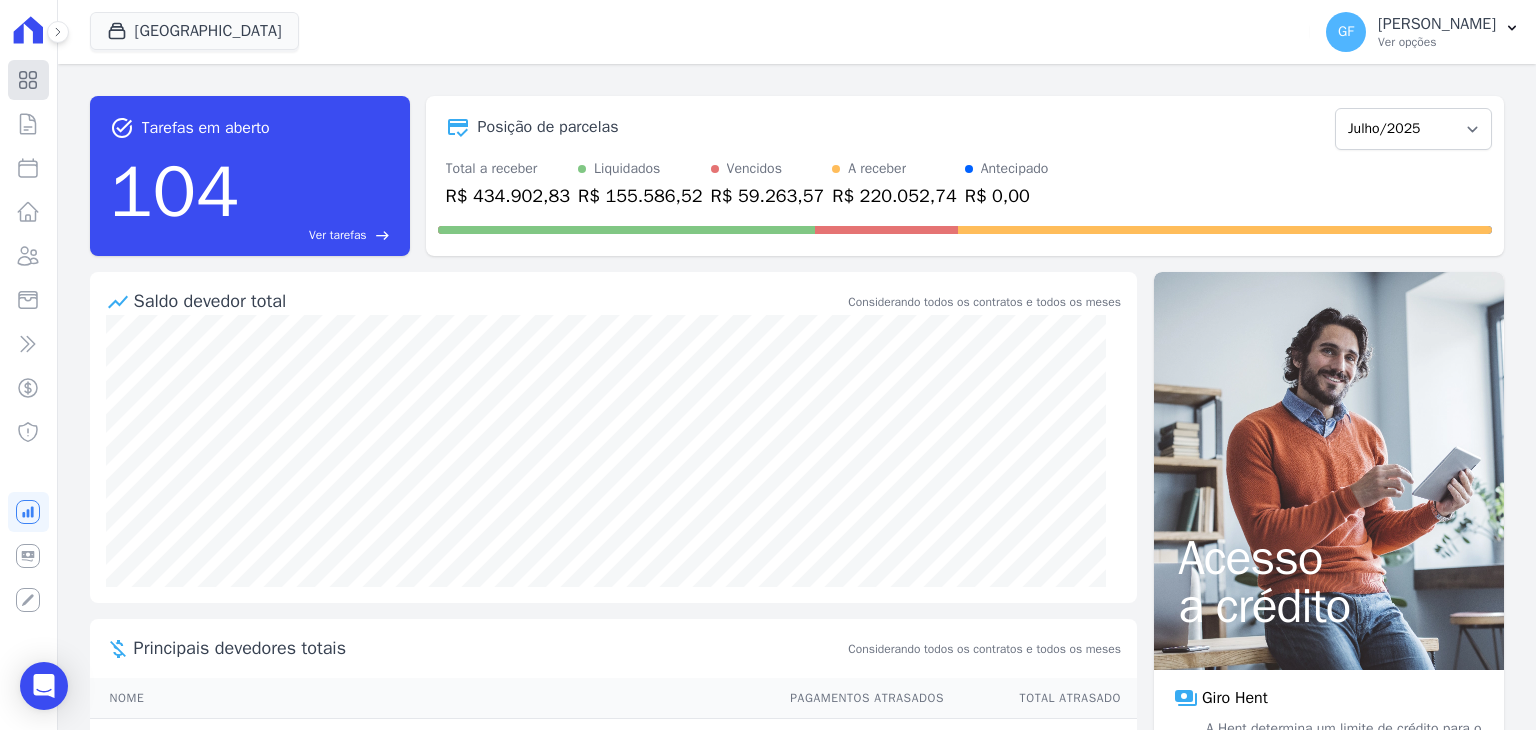 click 